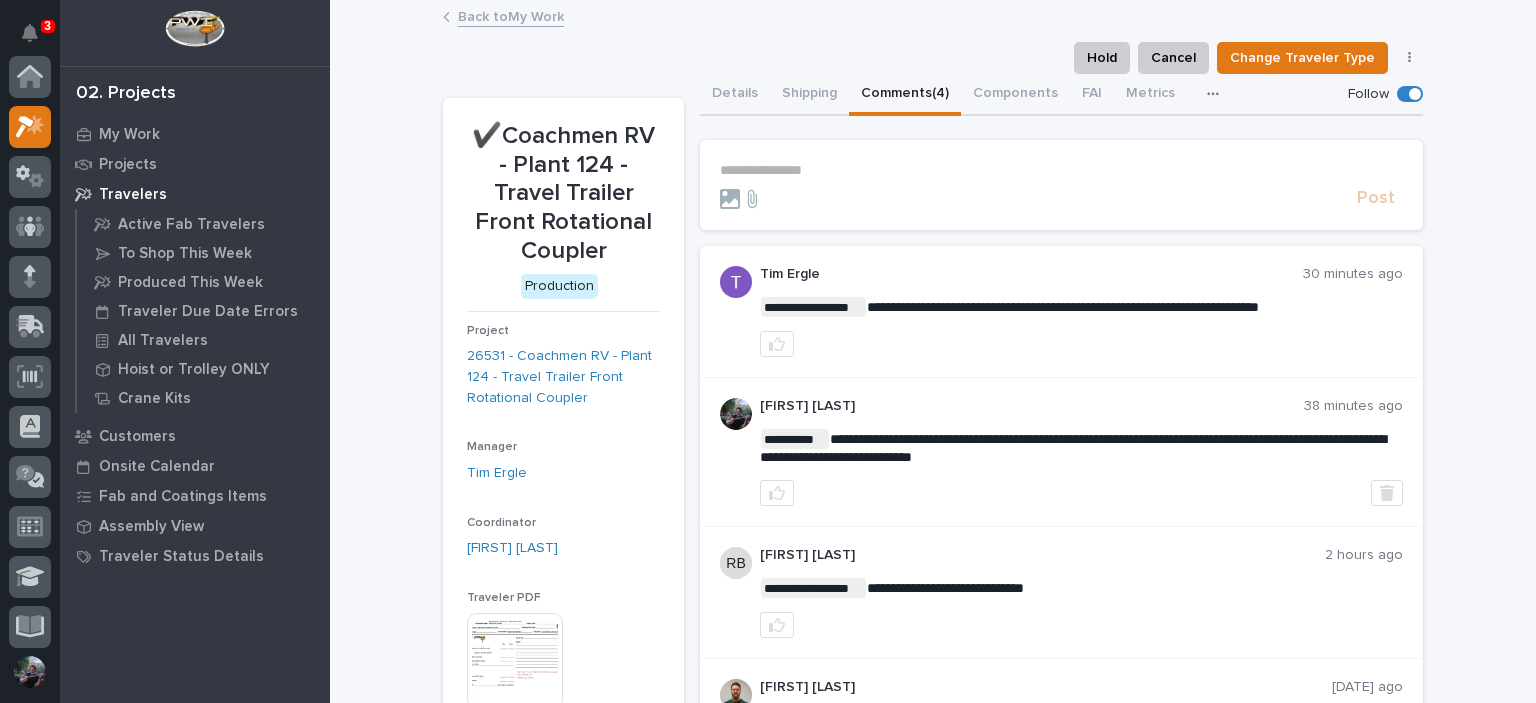 scroll, scrollTop: 0, scrollLeft: 0, axis: both 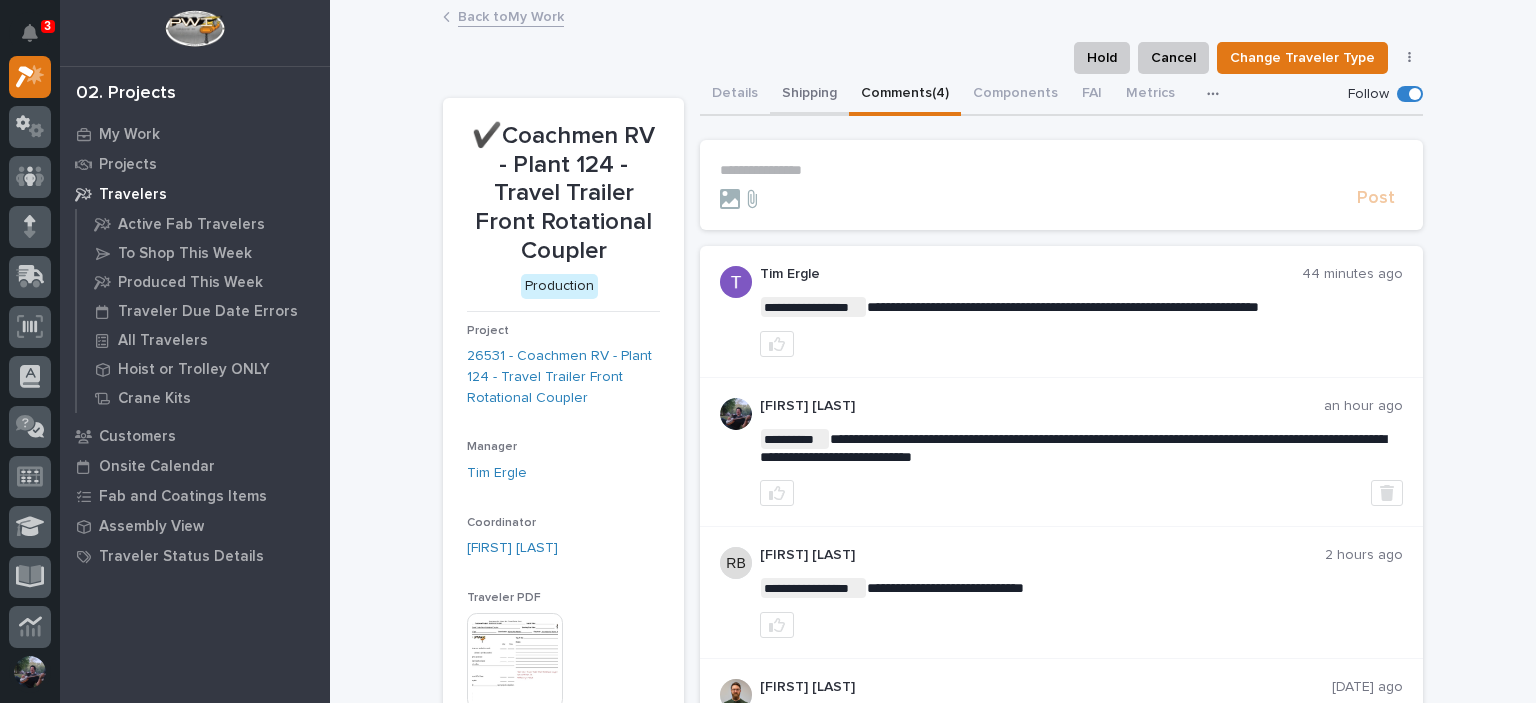 click on "Shipping" at bounding box center (809, 95) 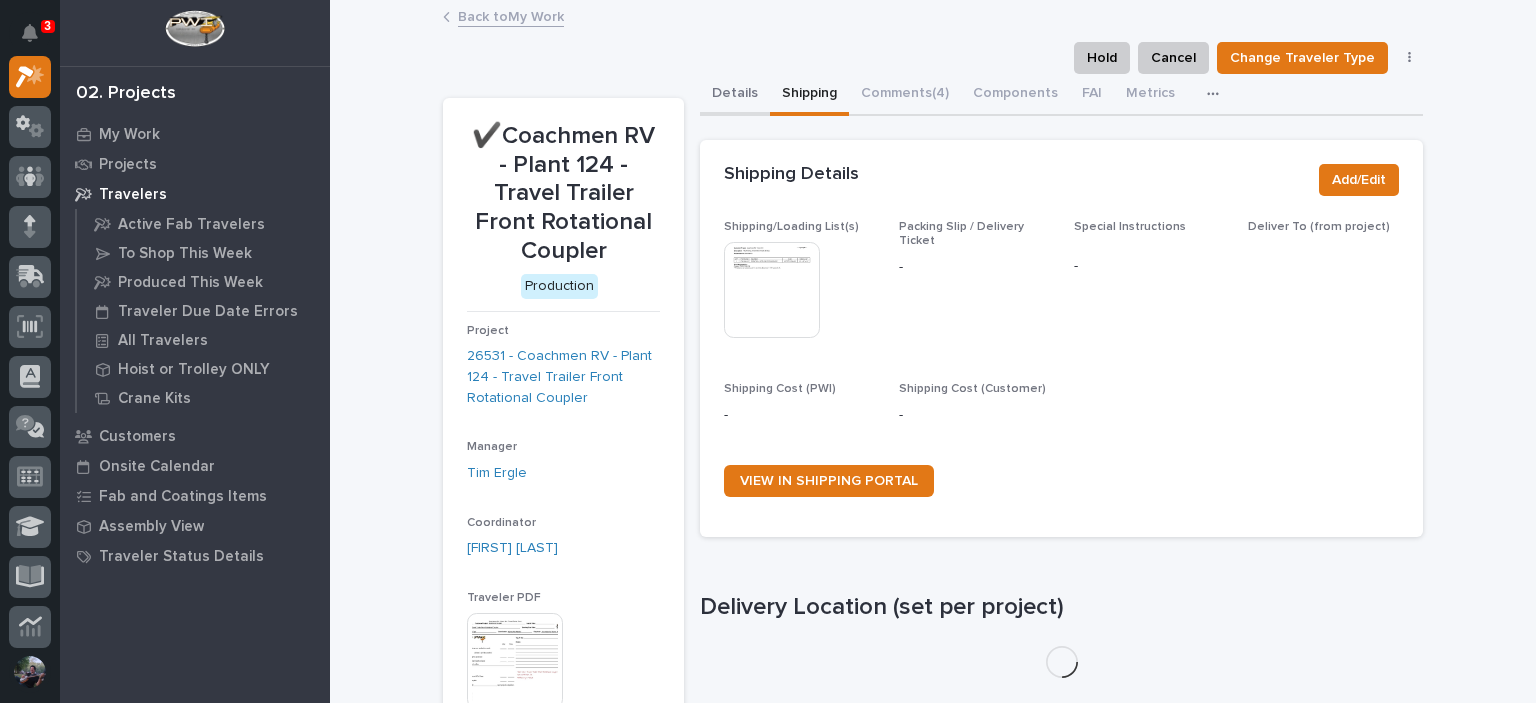 click on "Details" at bounding box center [735, 95] 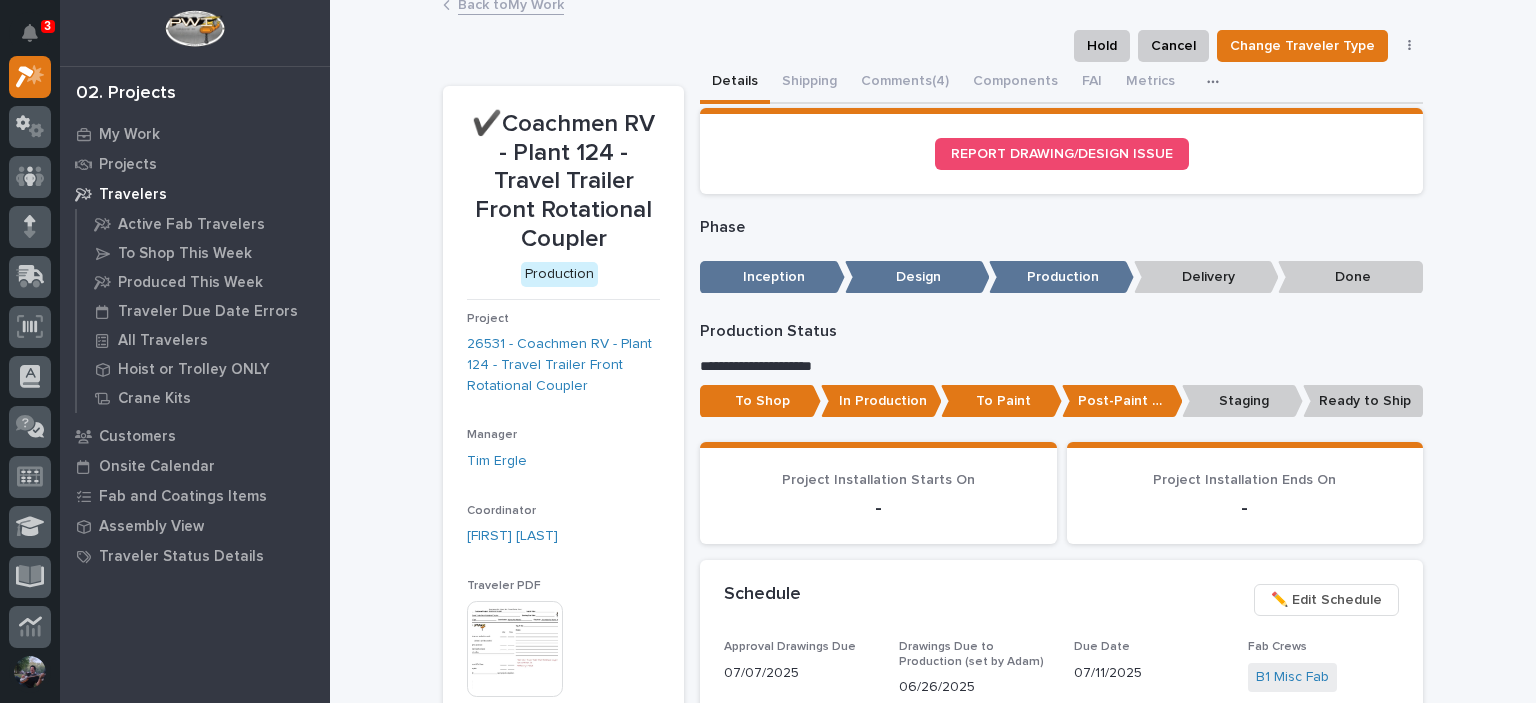 scroll, scrollTop: 0, scrollLeft: 0, axis: both 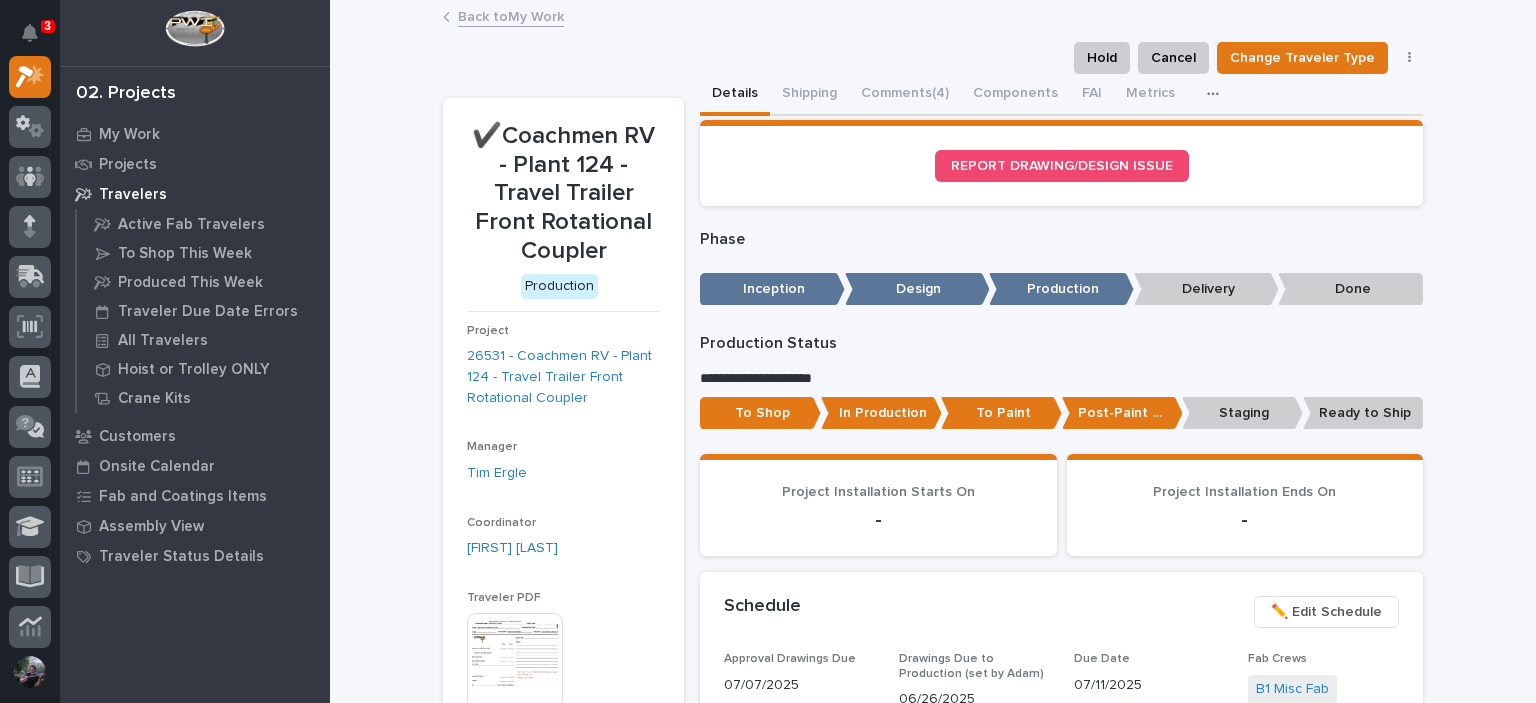 click on "Back to  My Work" at bounding box center (511, 15) 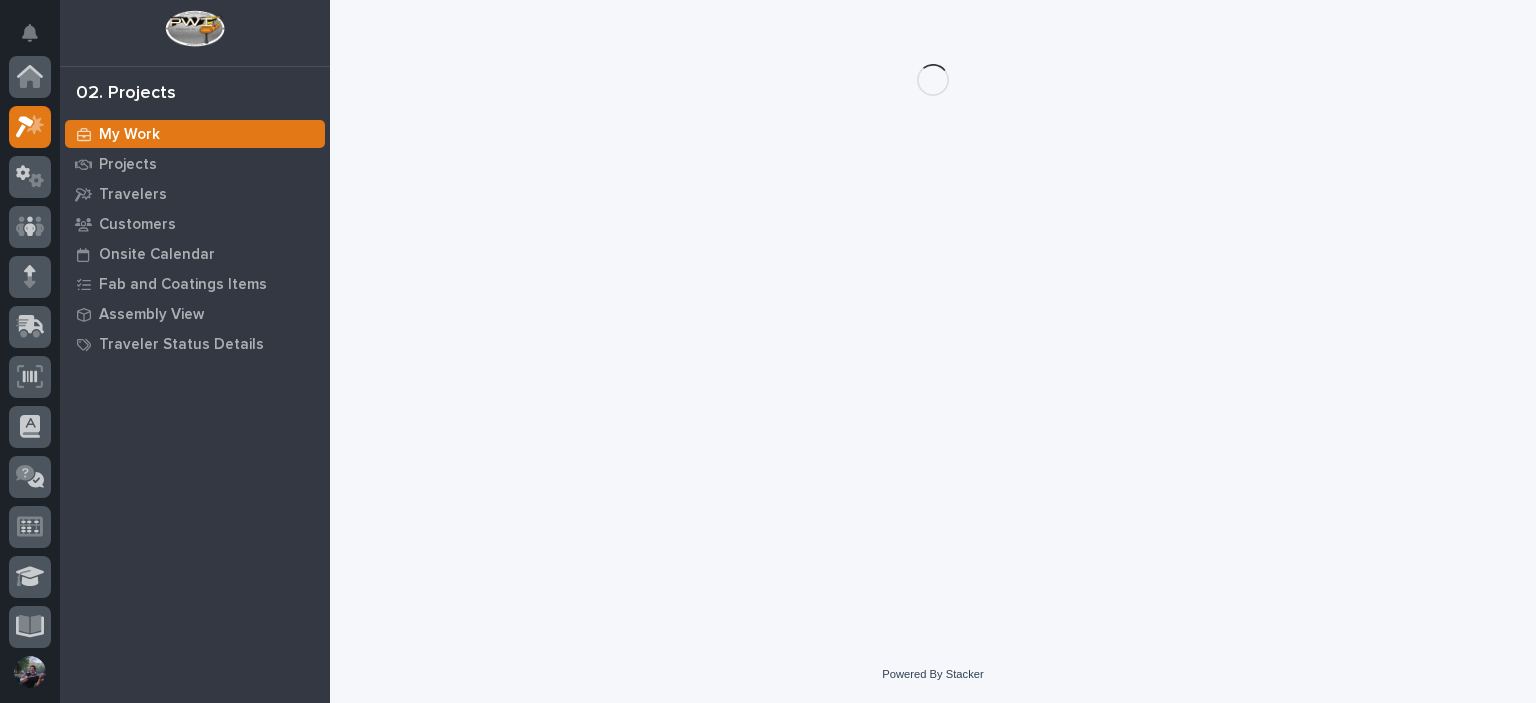 scroll, scrollTop: 50, scrollLeft: 0, axis: vertical 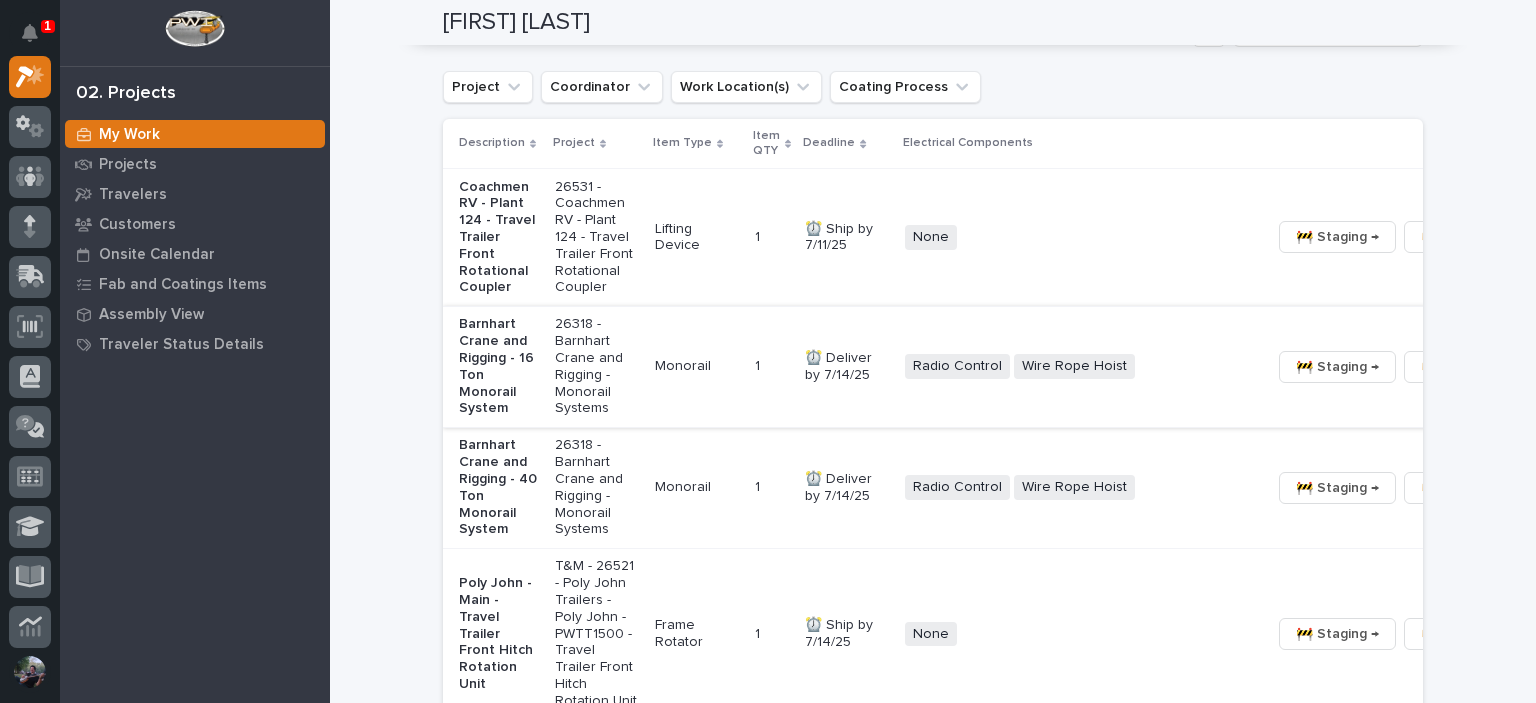 click on "🚧 Staging →" at bounding box center (1337, 367) 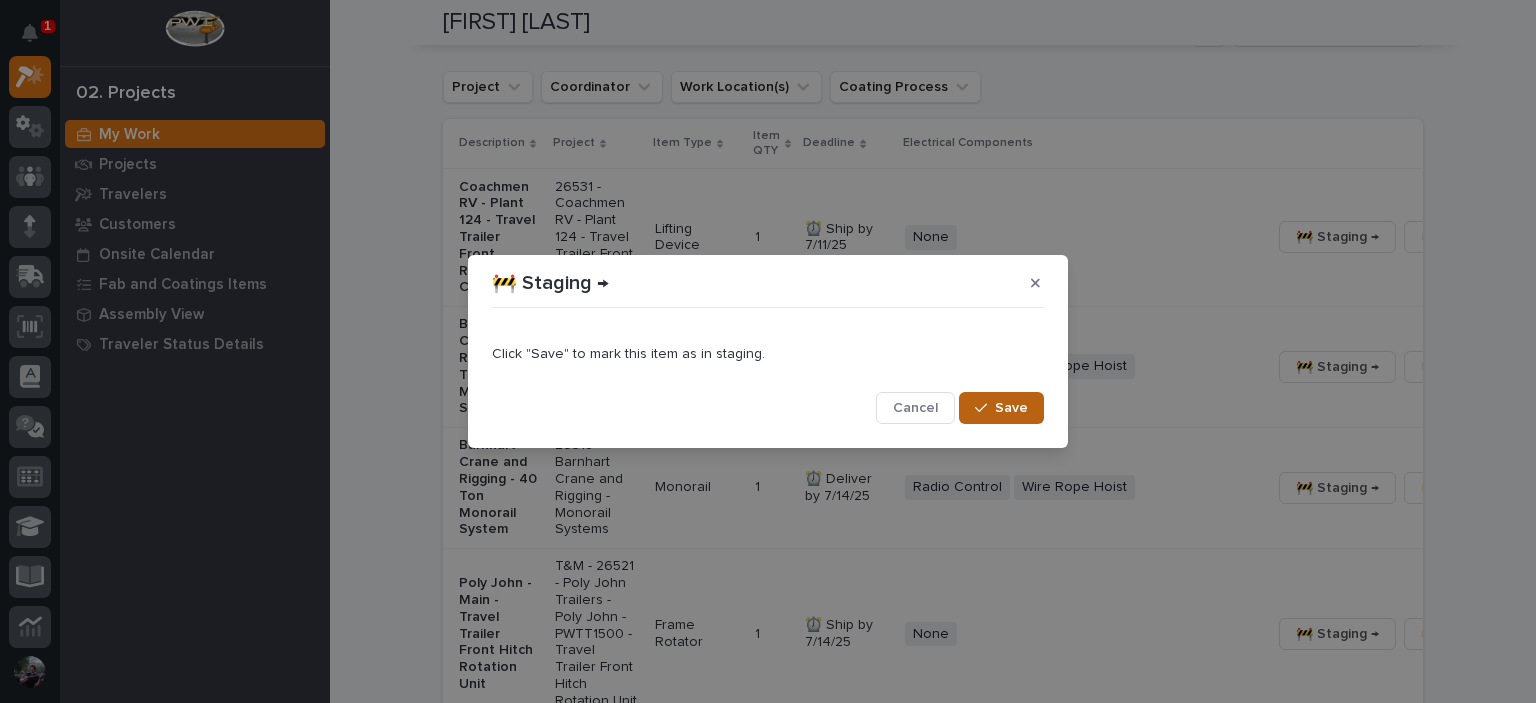 click 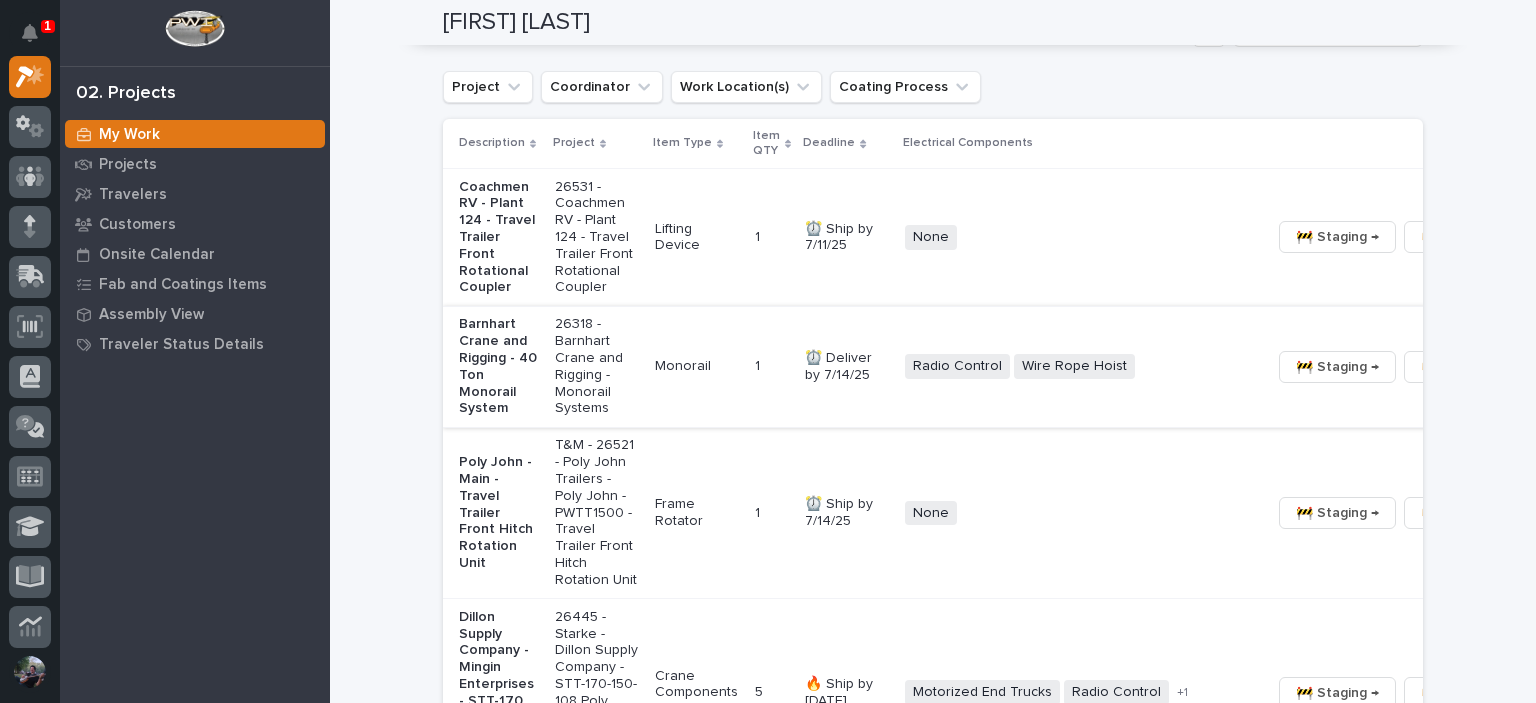 click on "🚧 Staging →" at bounding box center (1337, 367) 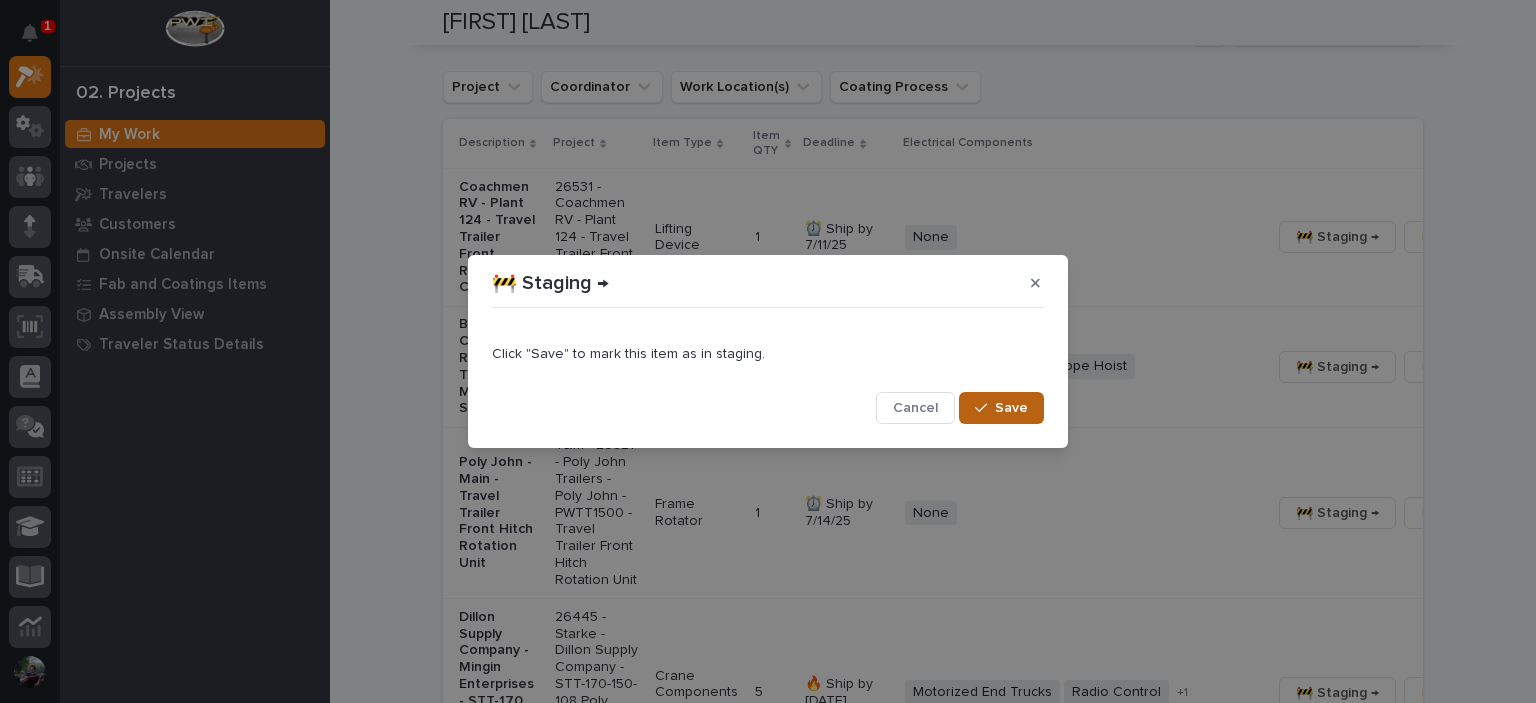 click on "Save" at bounding box center (1011, 408) 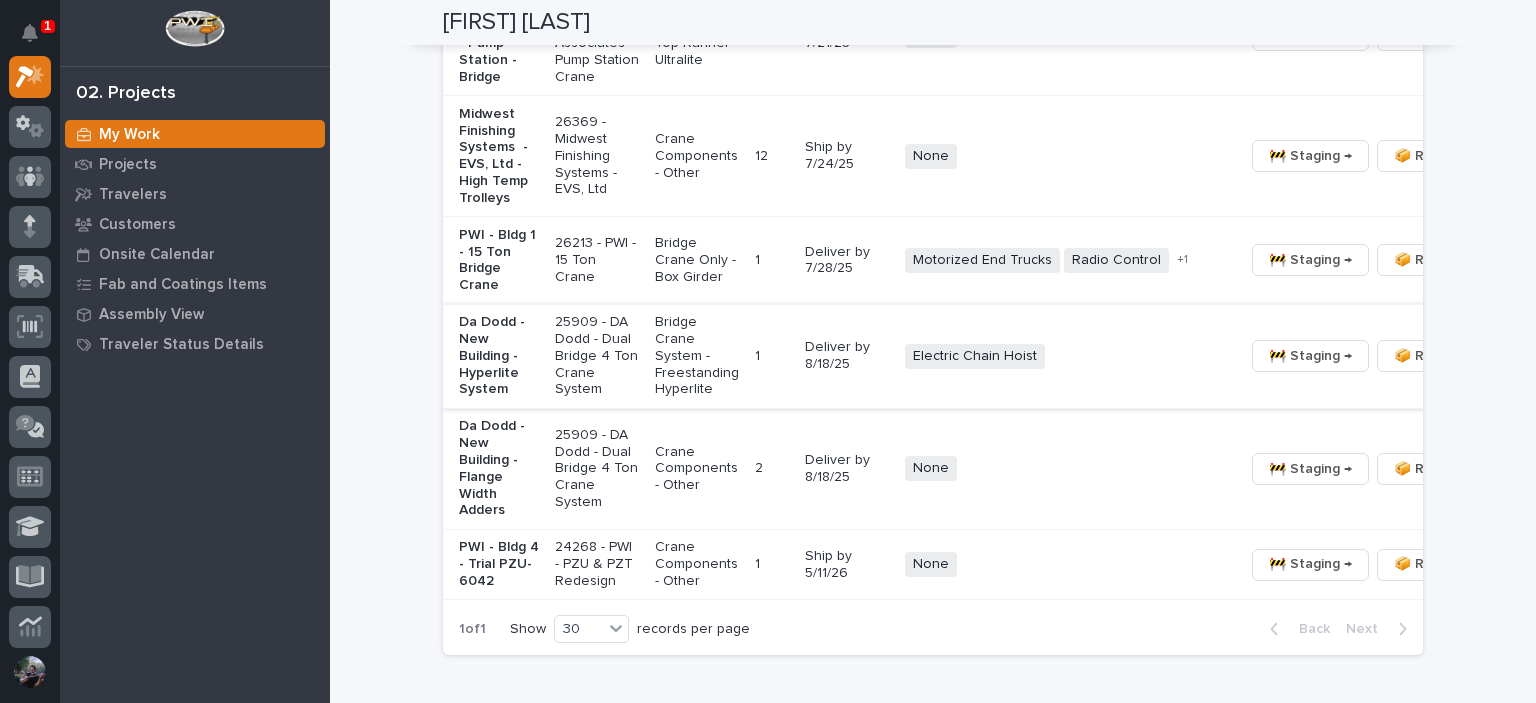 scroll, scrollTop: 2200, scrollLeft: 0, axis: vertical 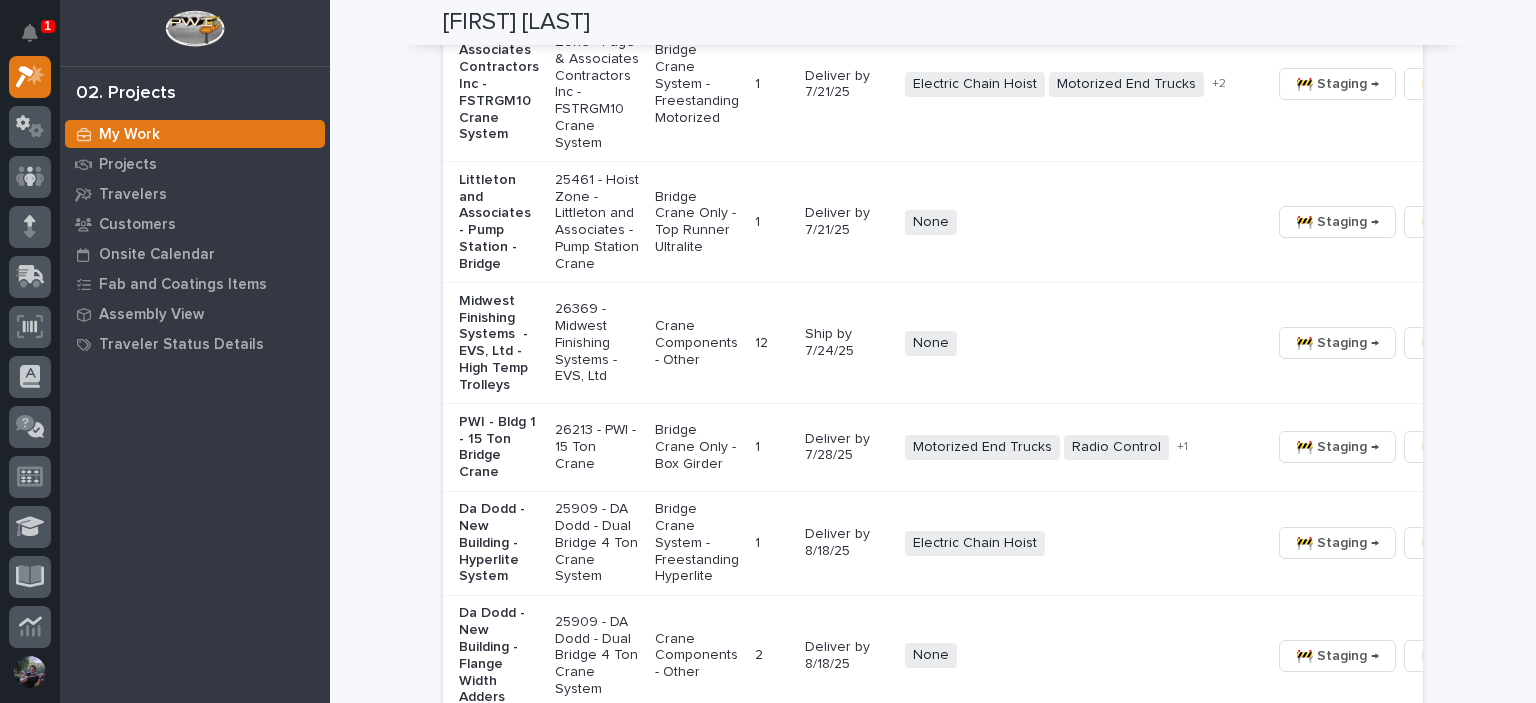 click on "25909 - DA Dodd - Dual Bridge 4 Ton Crane System" at bounding box center (597, 543) 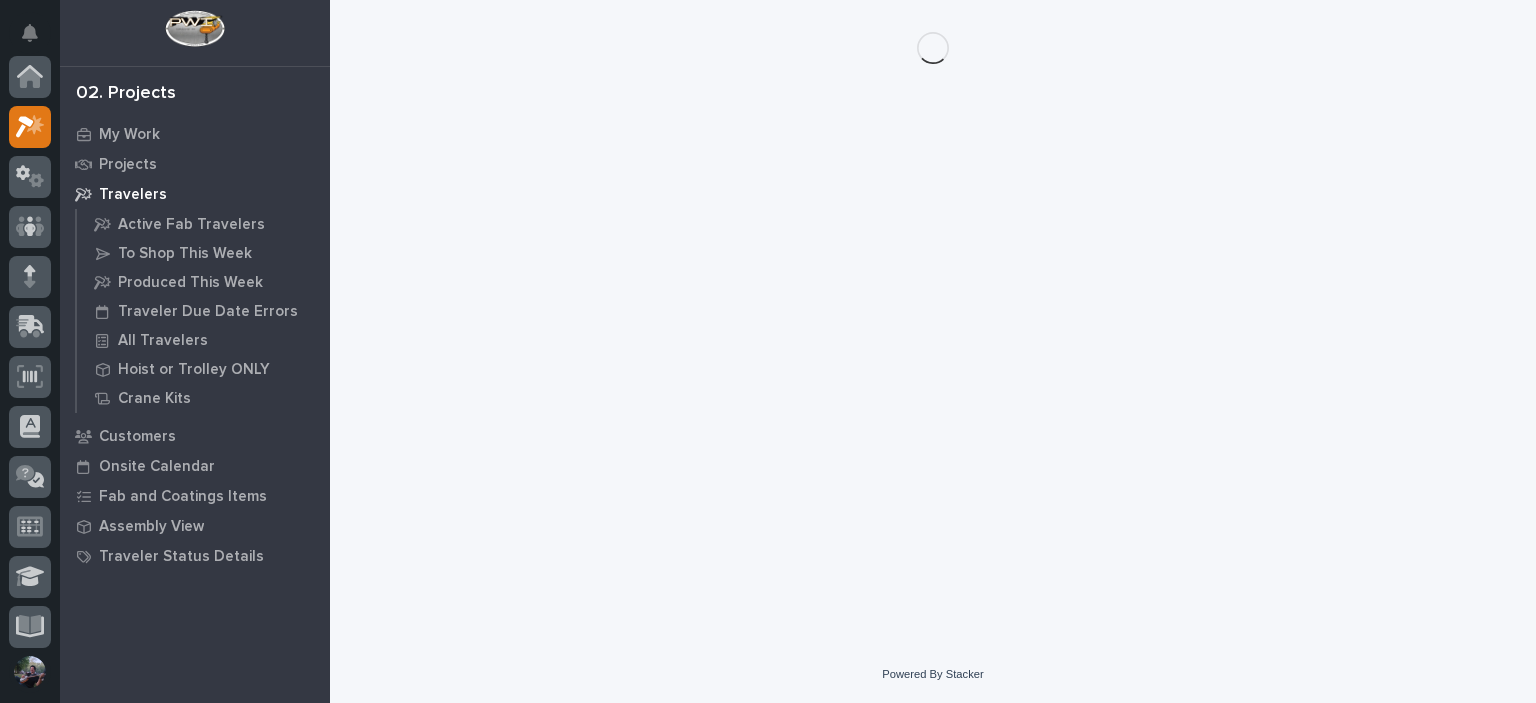 scroll, scrollTop: 0, scrollLeft: 0, axis: both 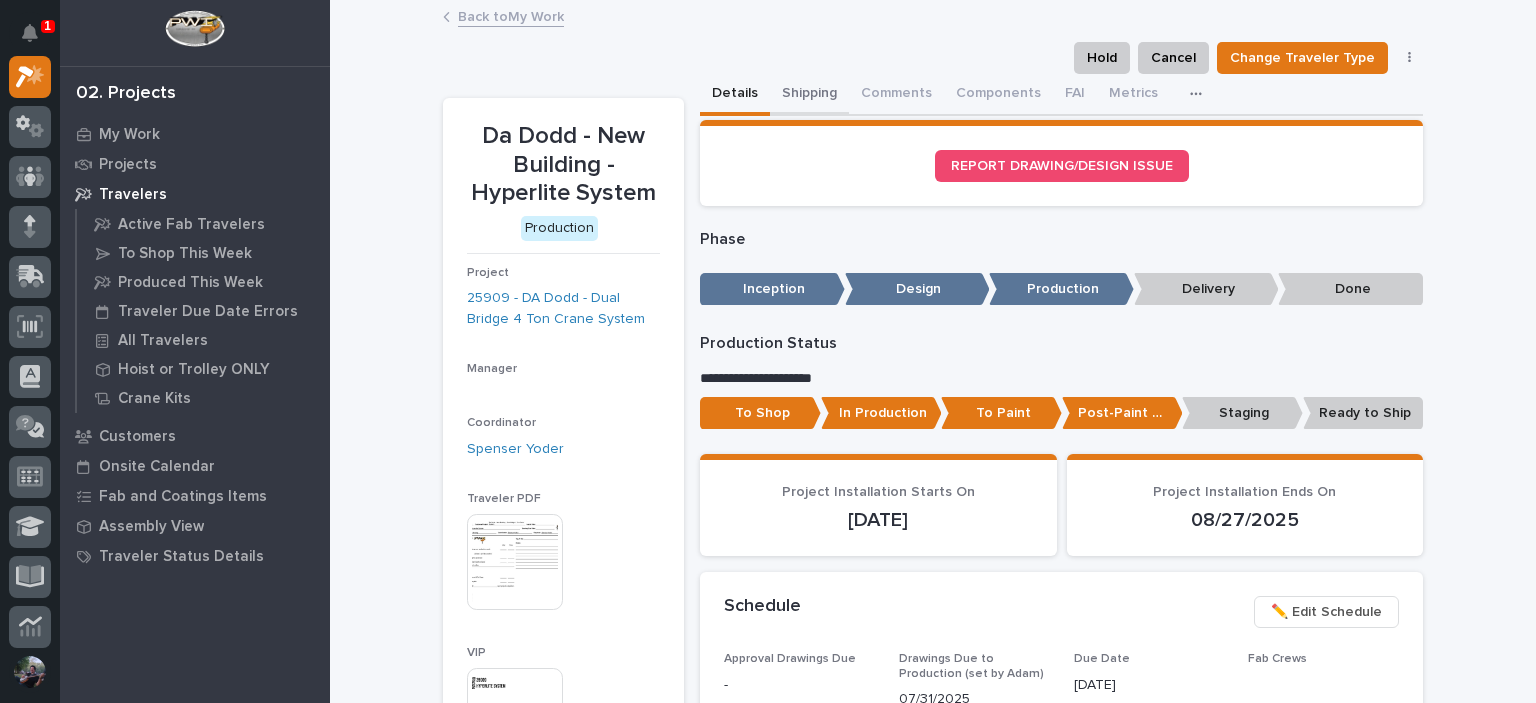 click on "Shipping" at bounding box center [809, 95] 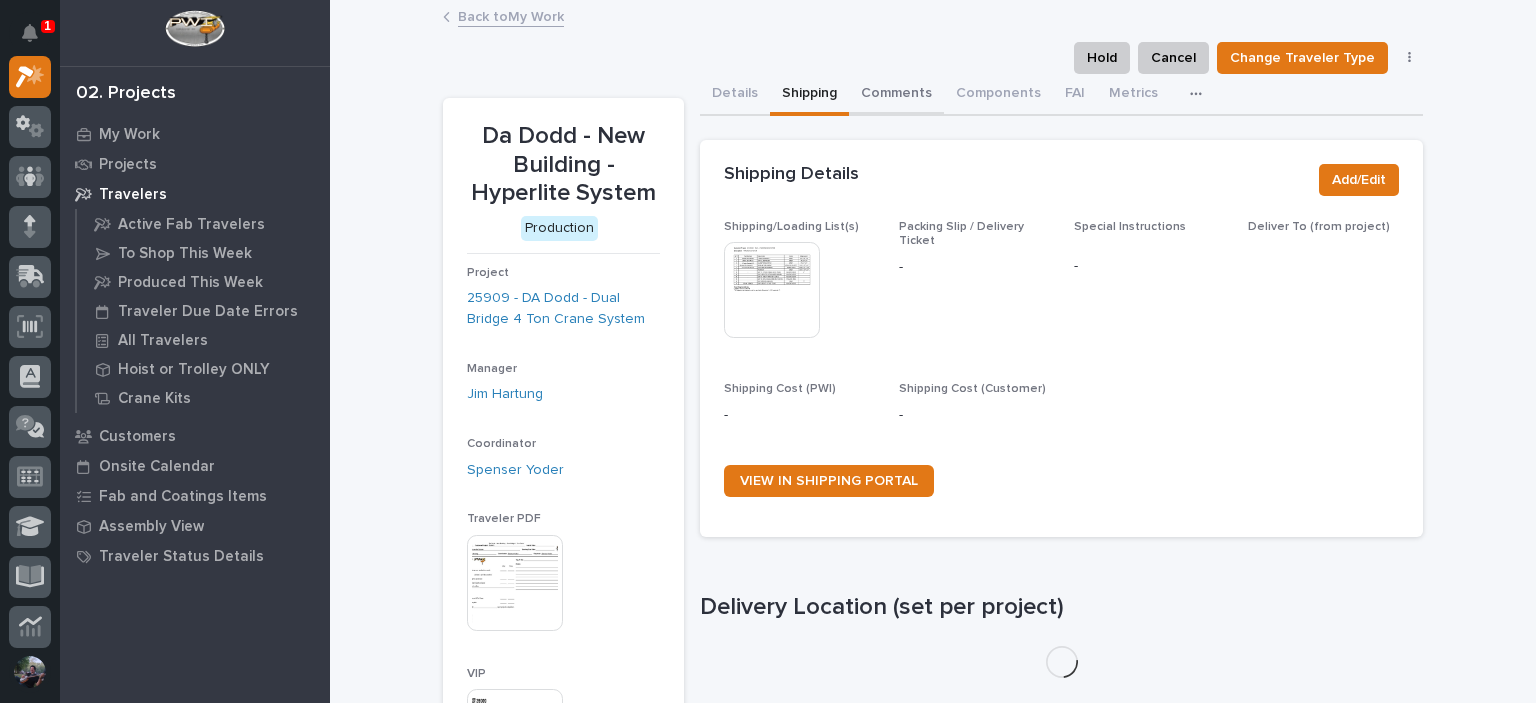 click on "Comments" at bounding box center (896, 95) 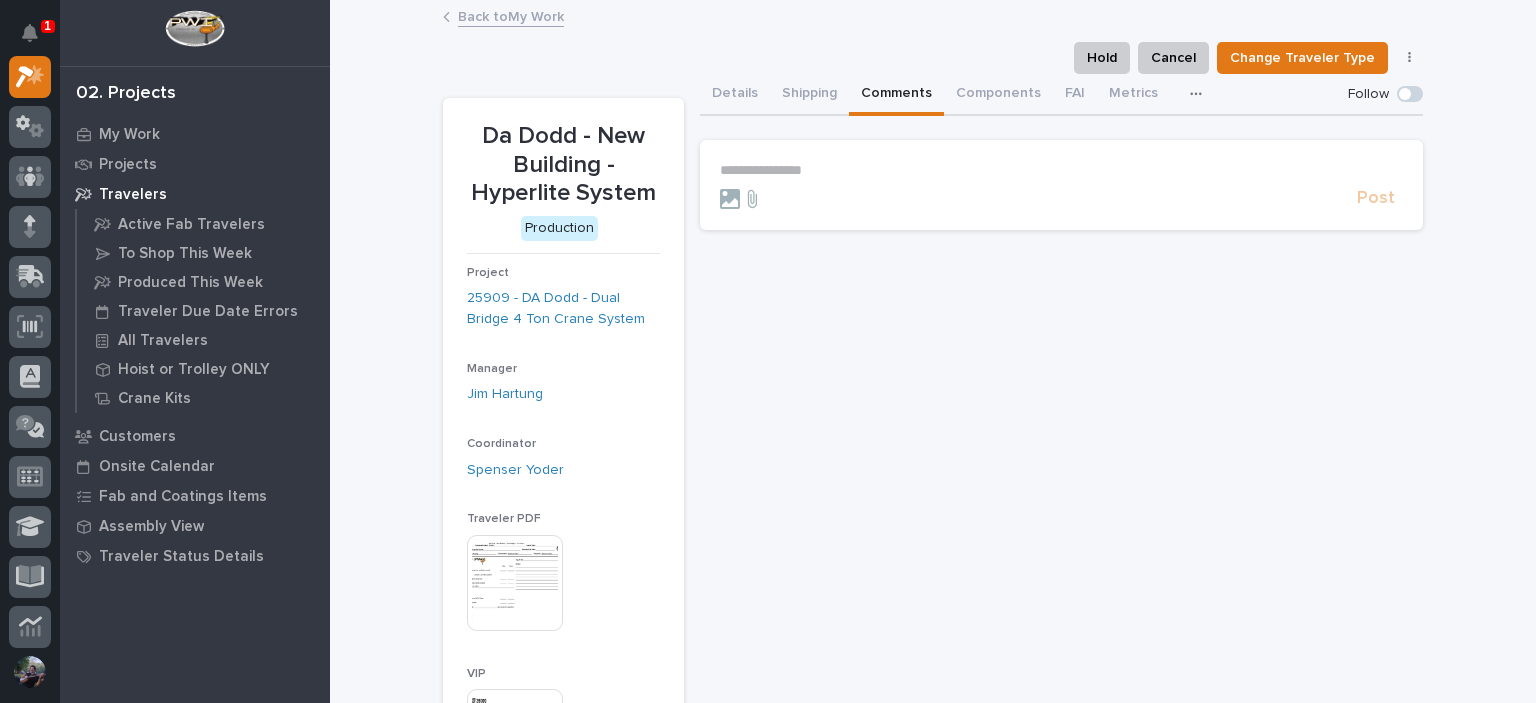 click on "**********" at bounding box center [1061, 170] 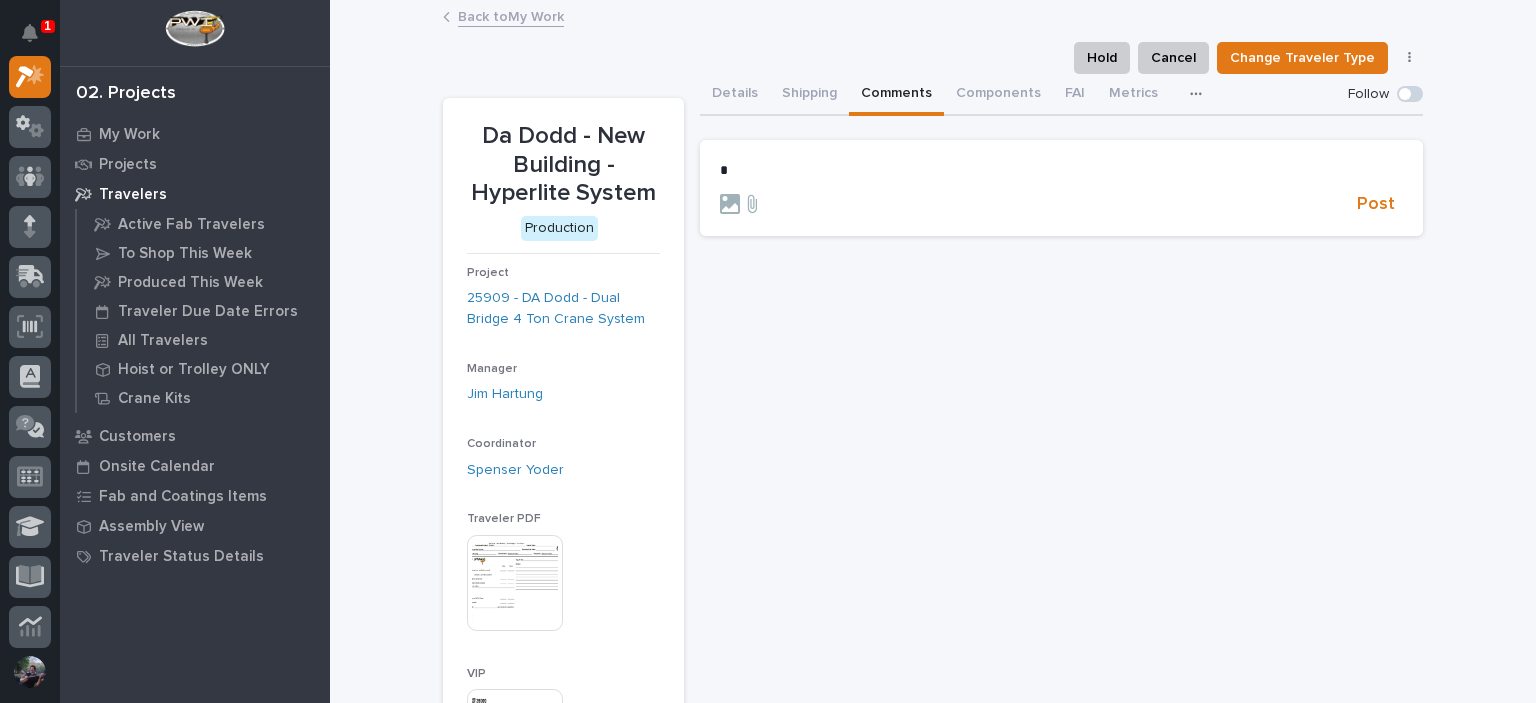 type 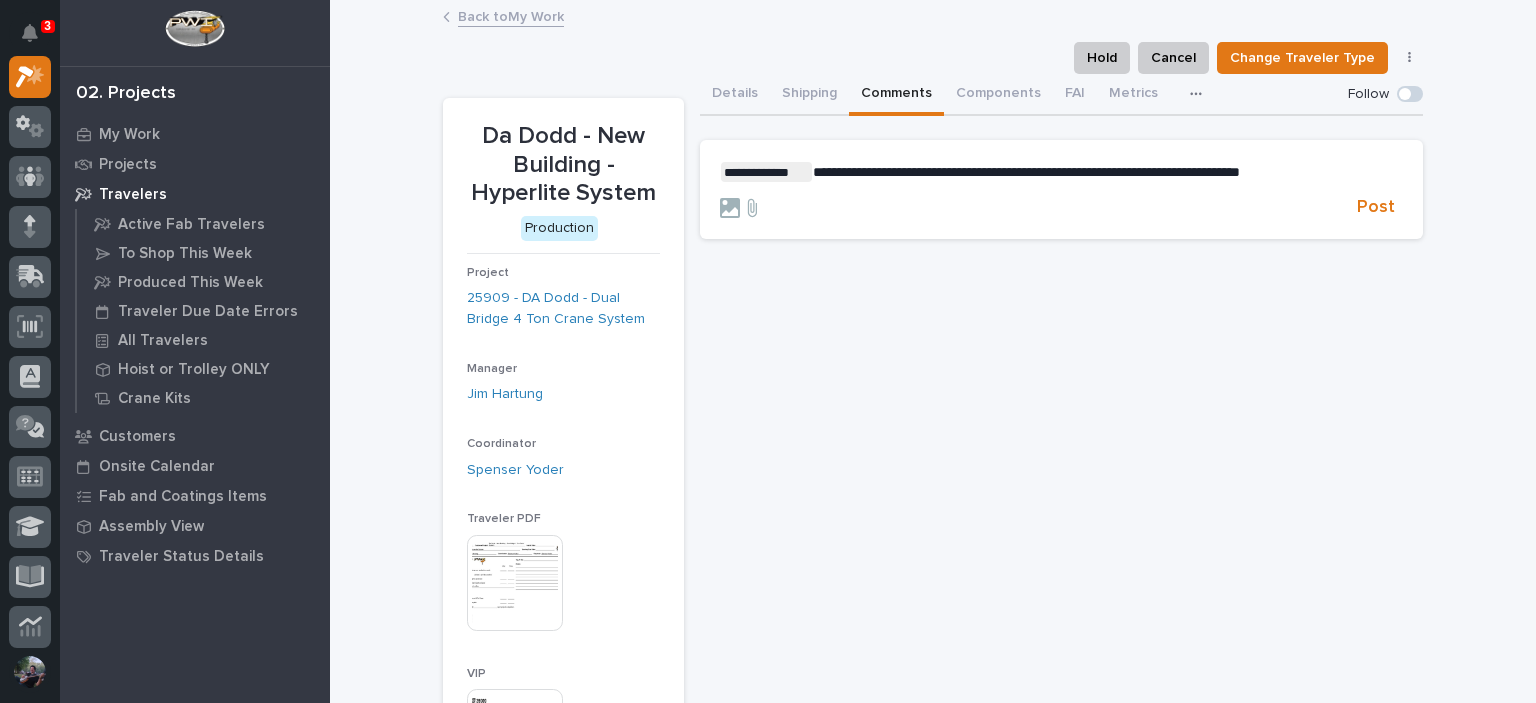 click on "**********" at bounding box center [1061, 191] 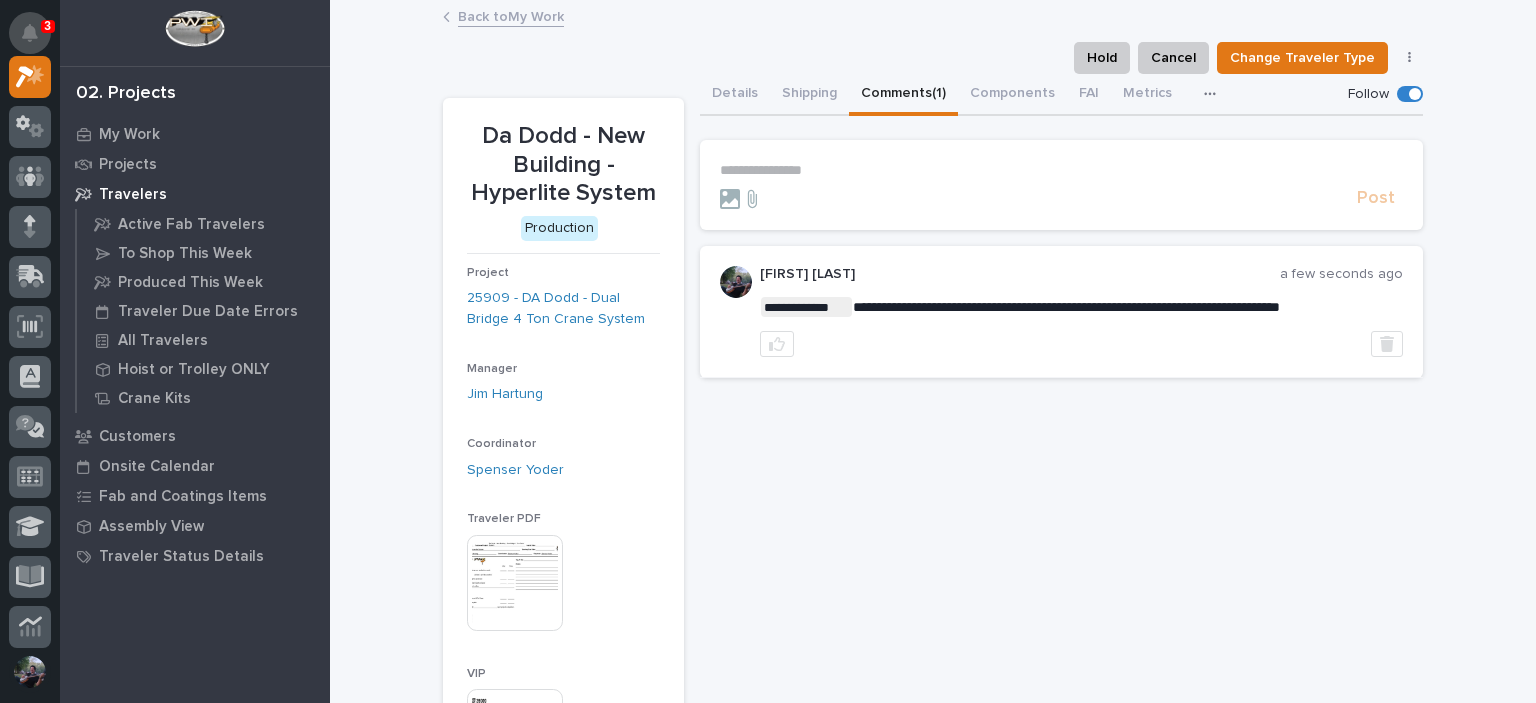 click 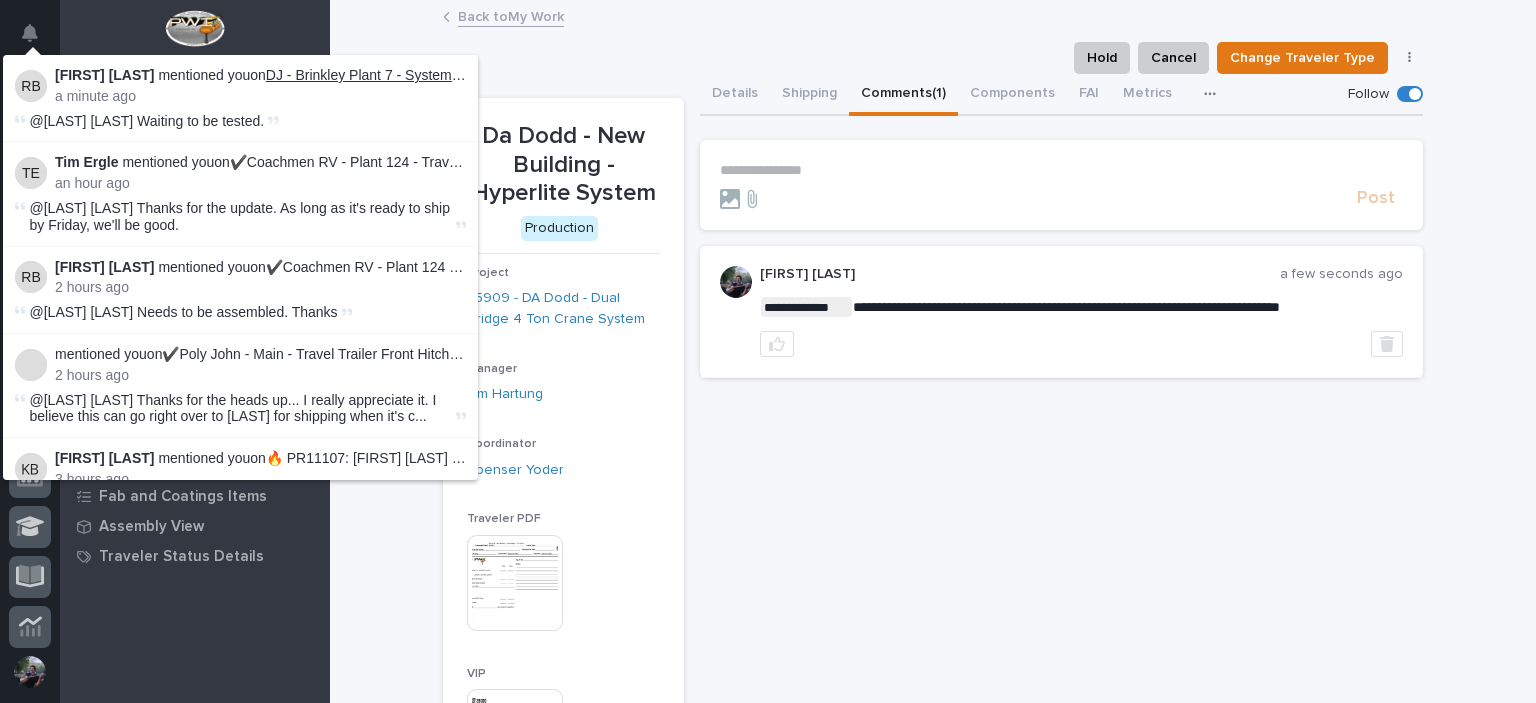 click on "DJ - Brinkley Plant 7 - System Z Bridge Crane" at bounding box center (408, 75) 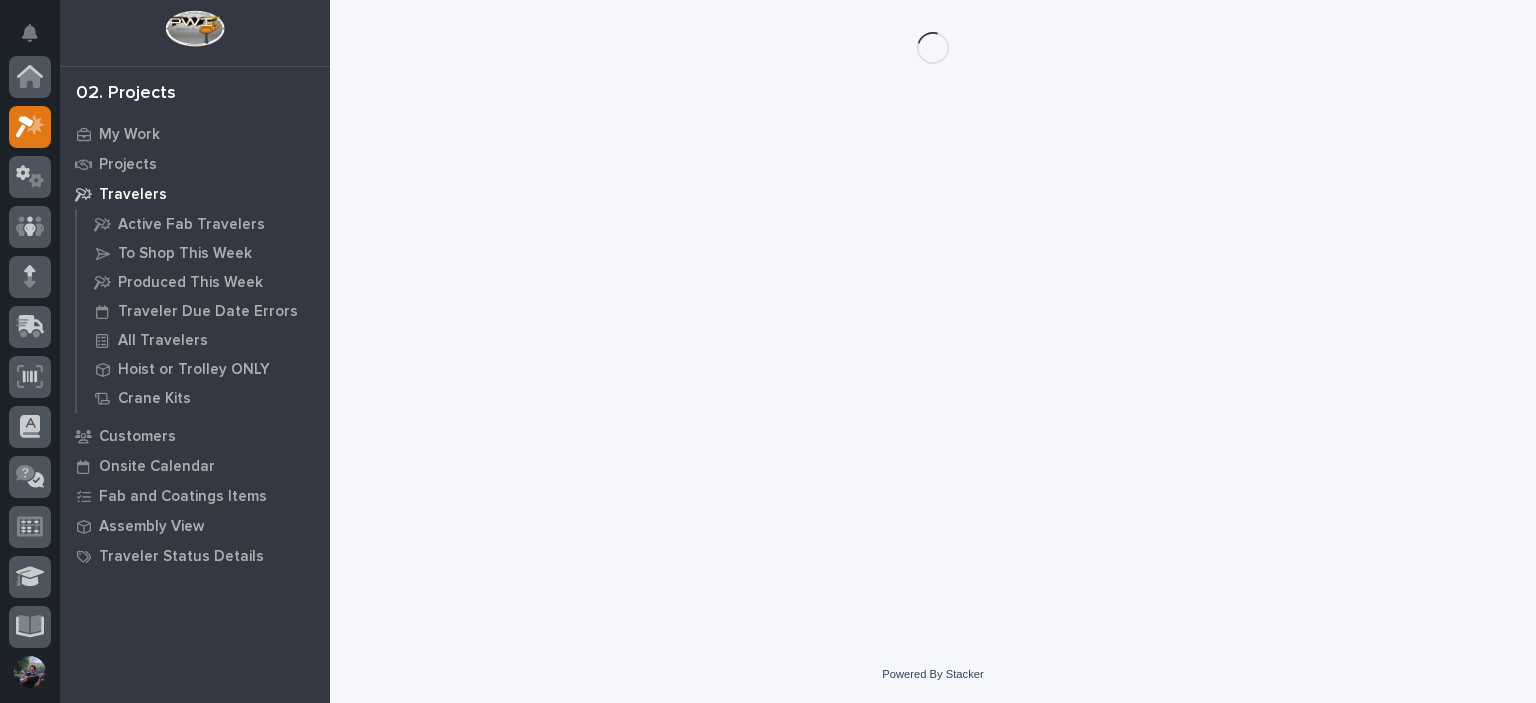 scroll, scrollTop: 50, scrollLeft: 0, axis: vertical 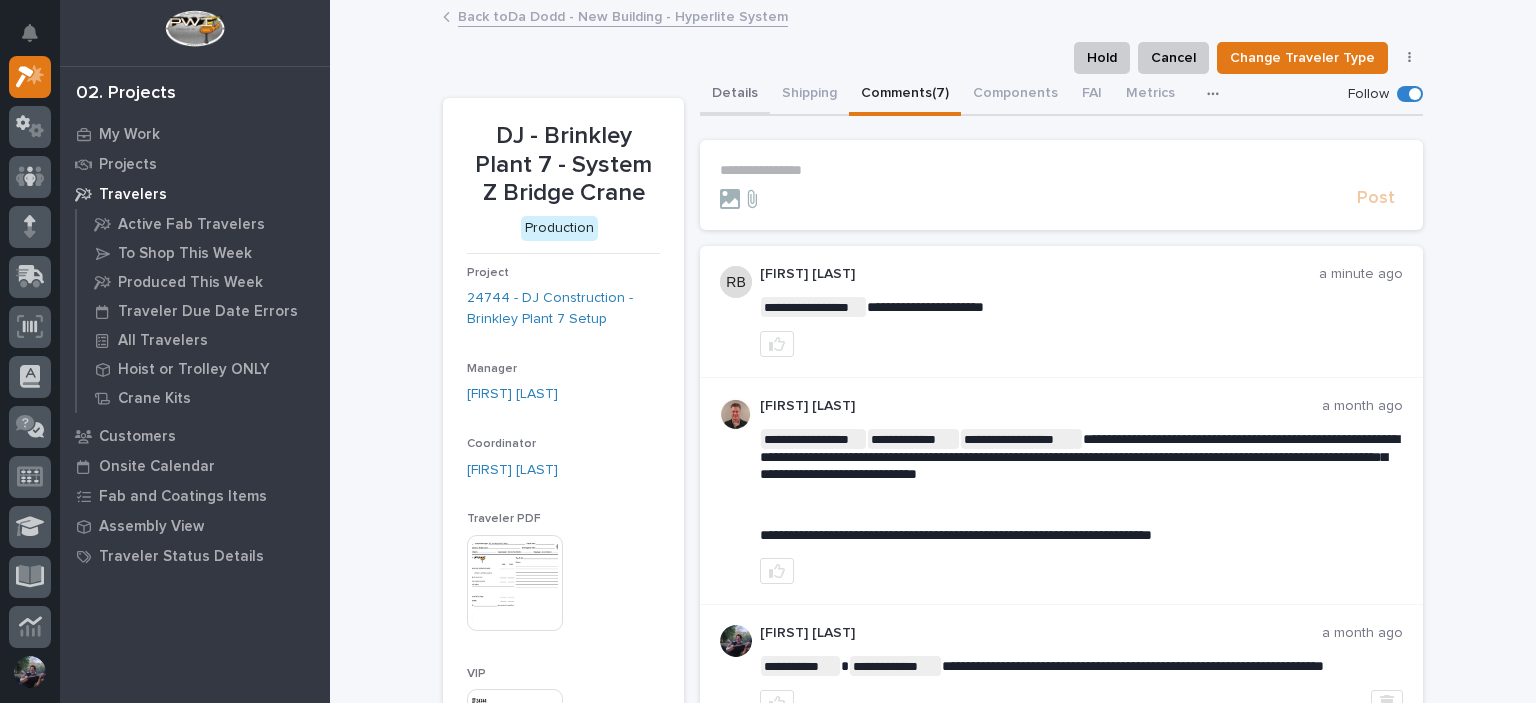 click on "Details" at bounding box center (735, 95) 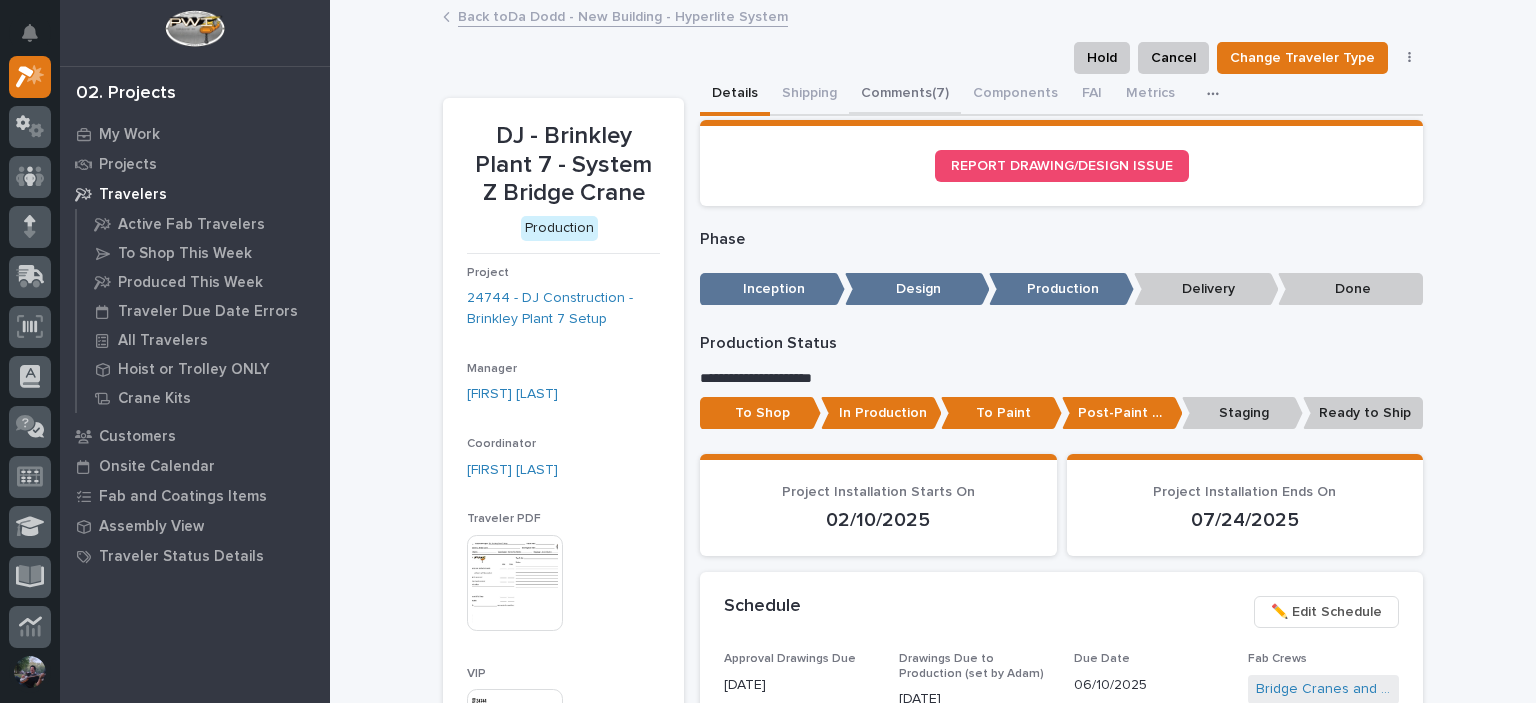 click on "Comments  (7)" at bounding box center (905, 95) 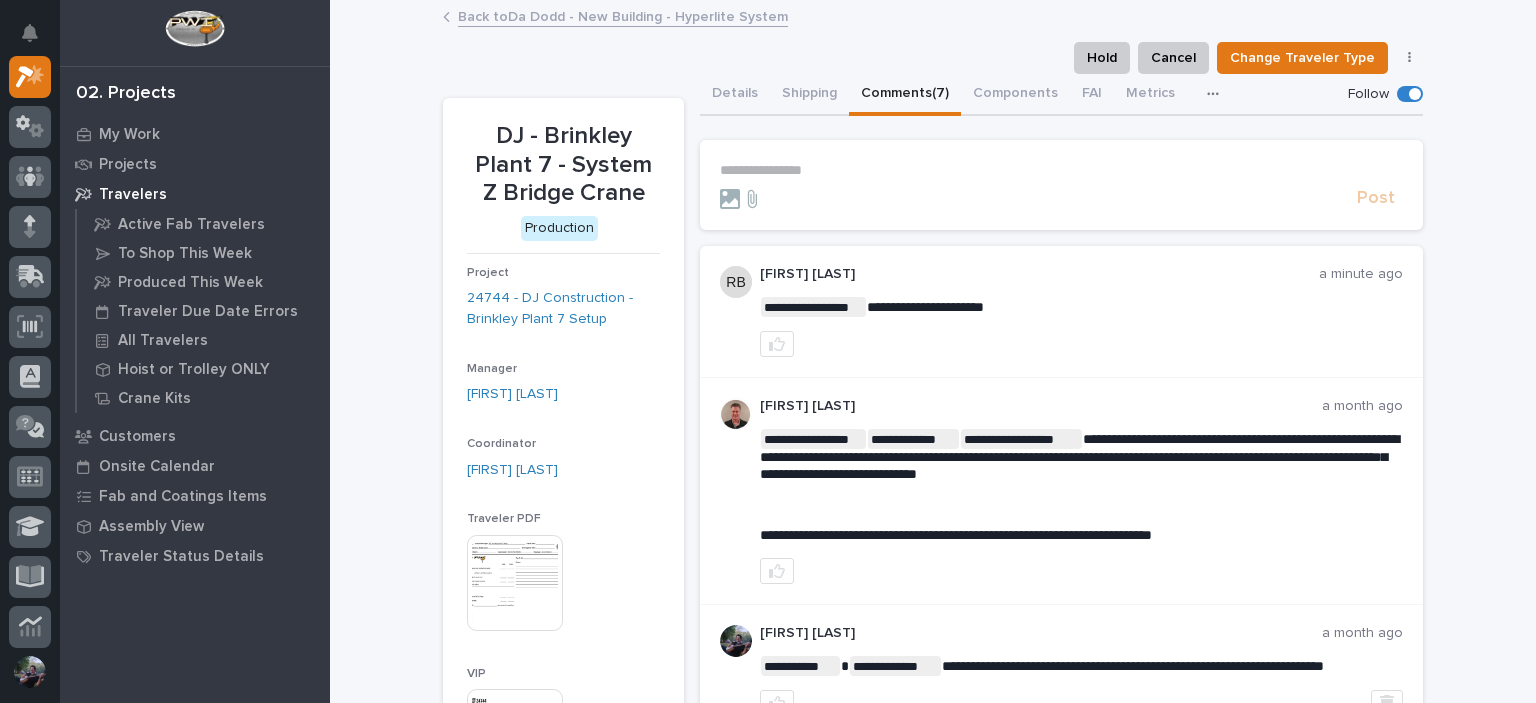 click on "**********" at bounding box center [1061, 185] 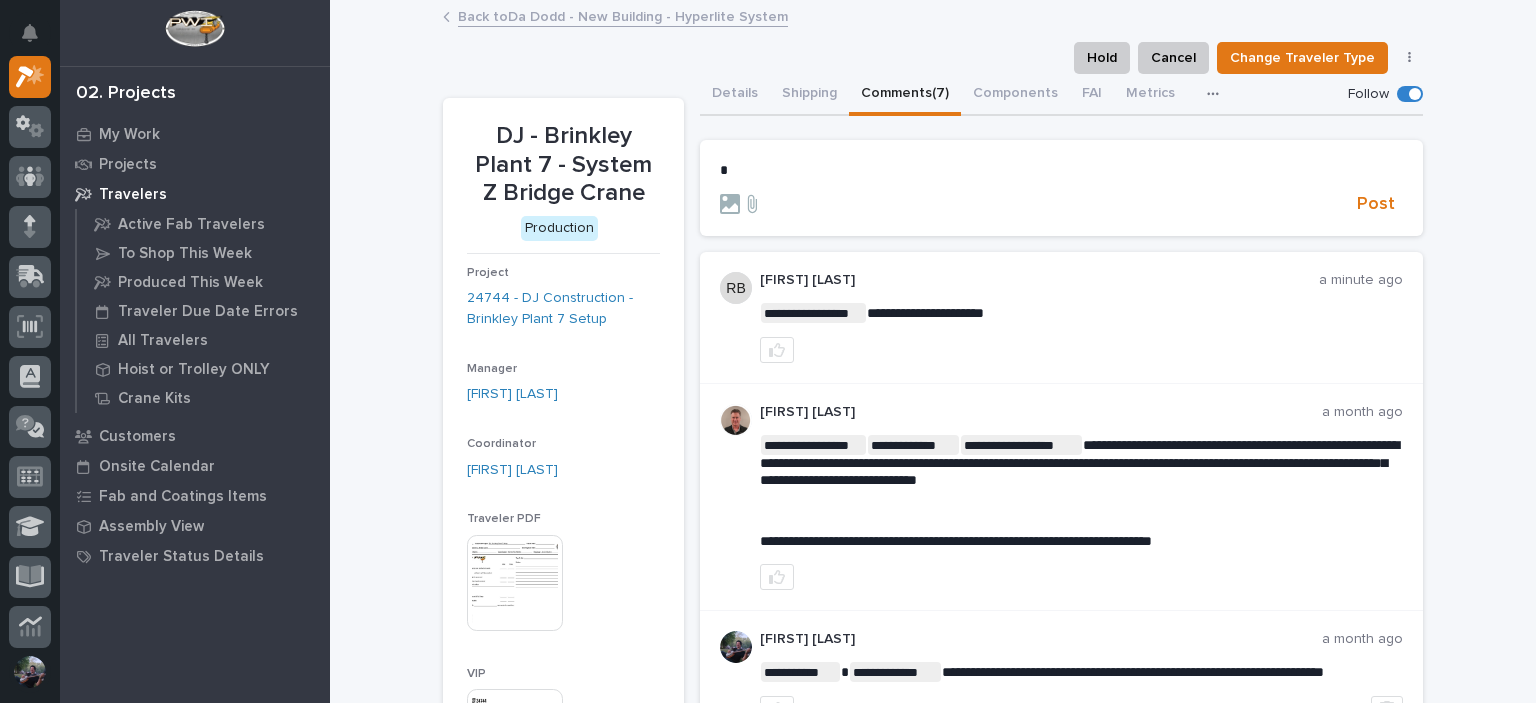 type 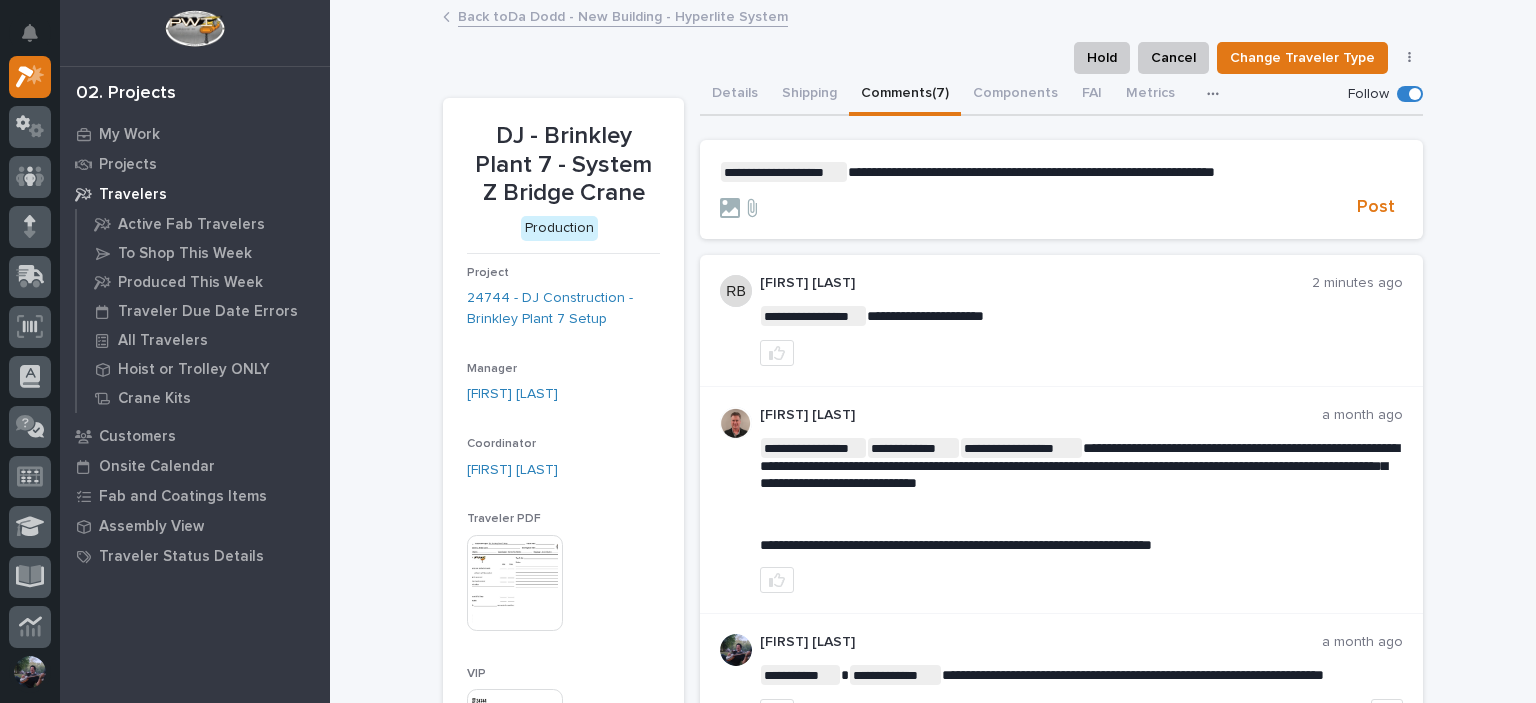 click on "**********" at bounding box center (1031, 172) 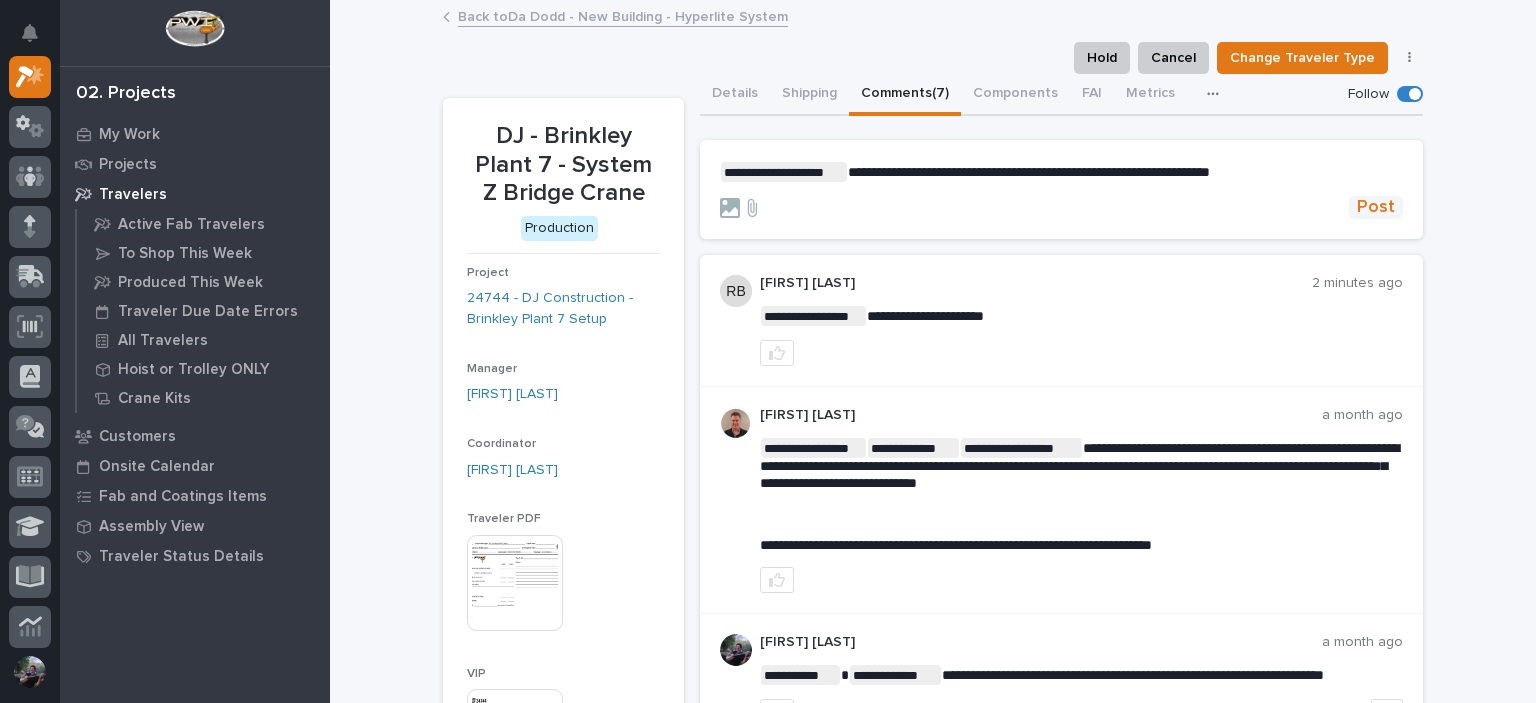 click on "Post" at bounding box center [1376, 207] 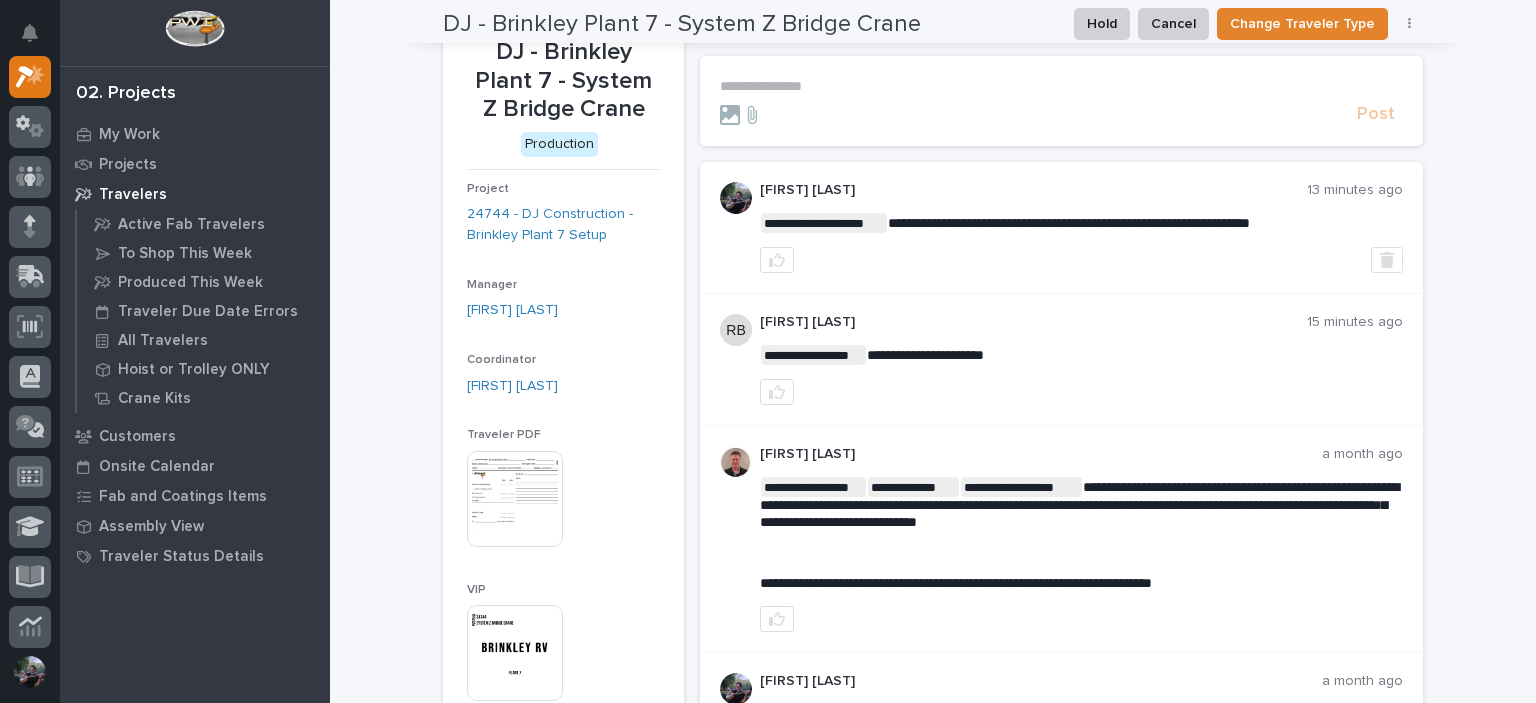 scroll, scrollTop: 0, scrollLeft: 0, axis: both 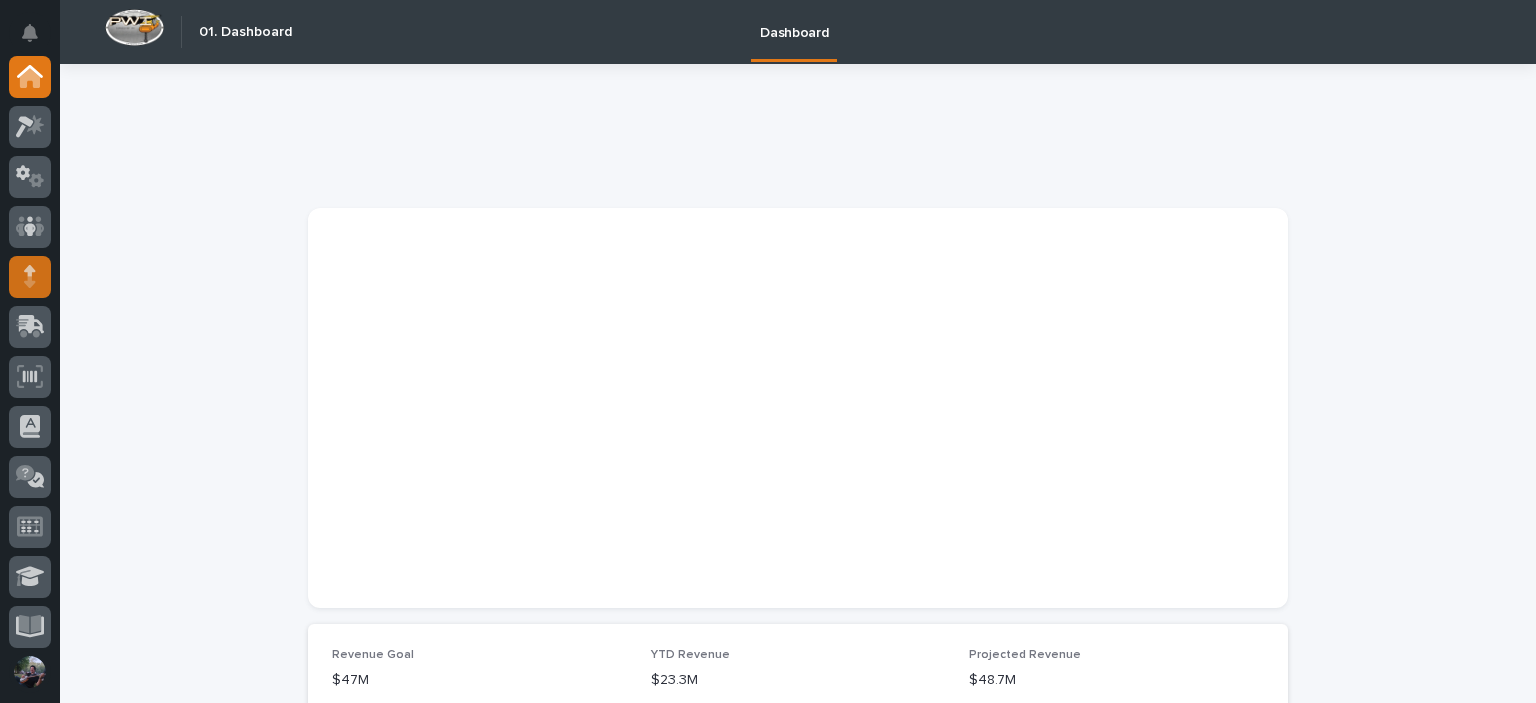 click at bounding box center [30, 277] 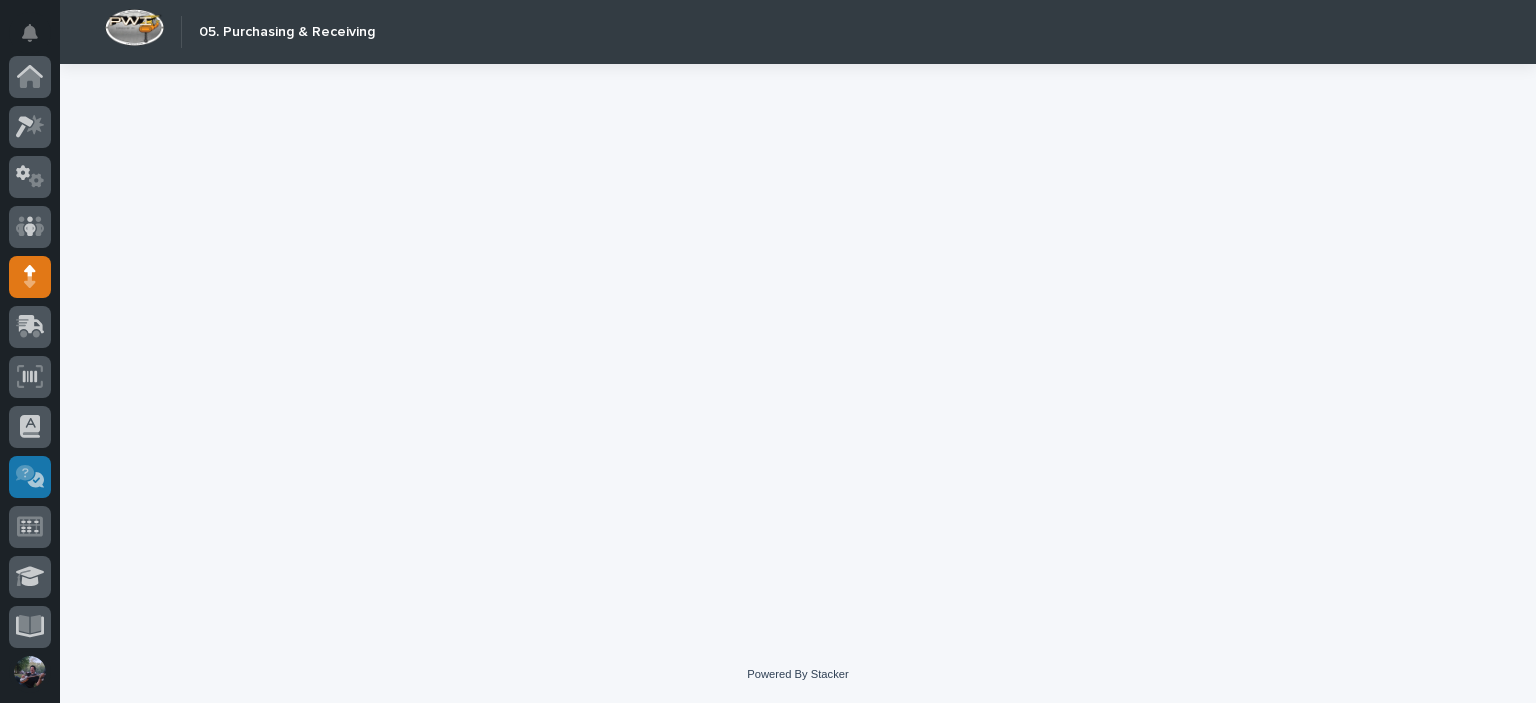 scroll, scrollTop: 200, scrollLeft: 0, axis: vertical 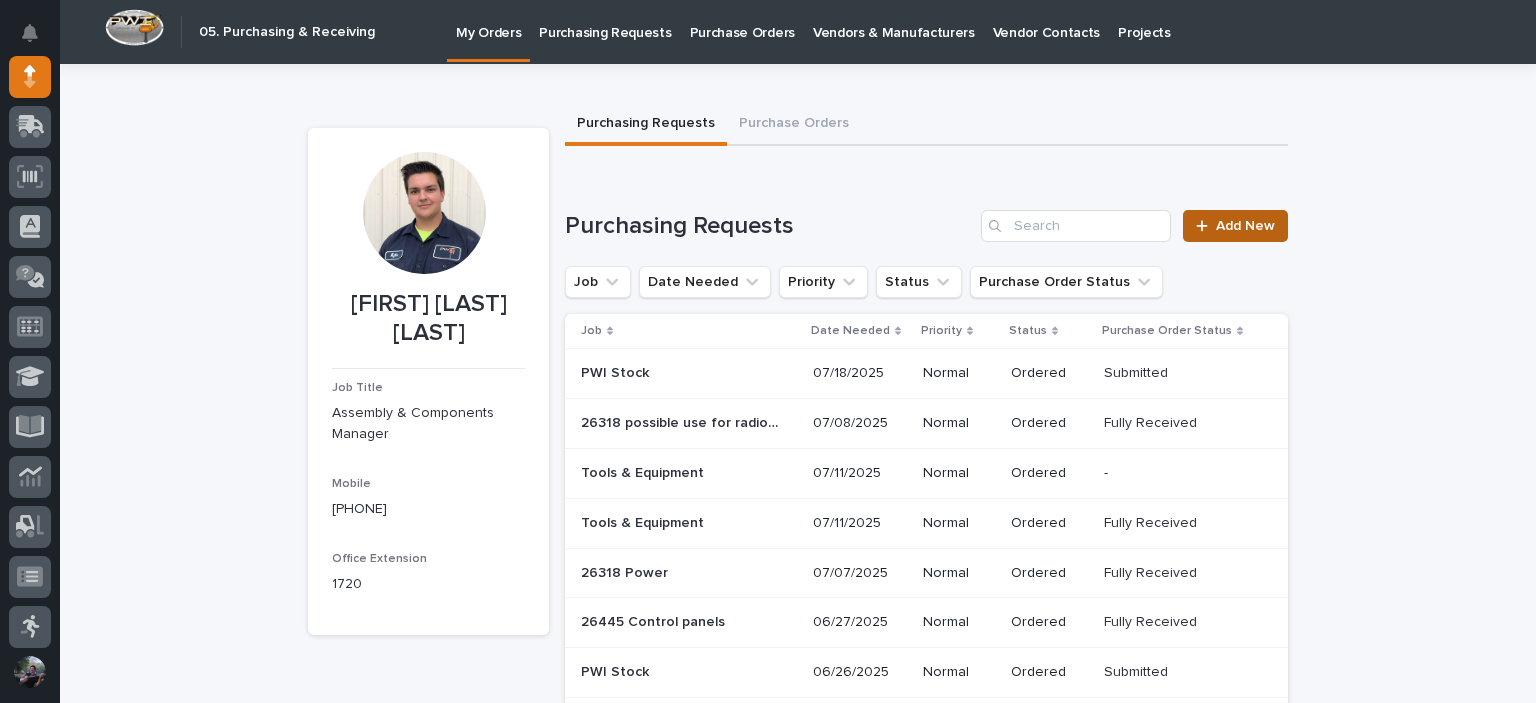 click on "Add New" at bounding box center (1235, 226) 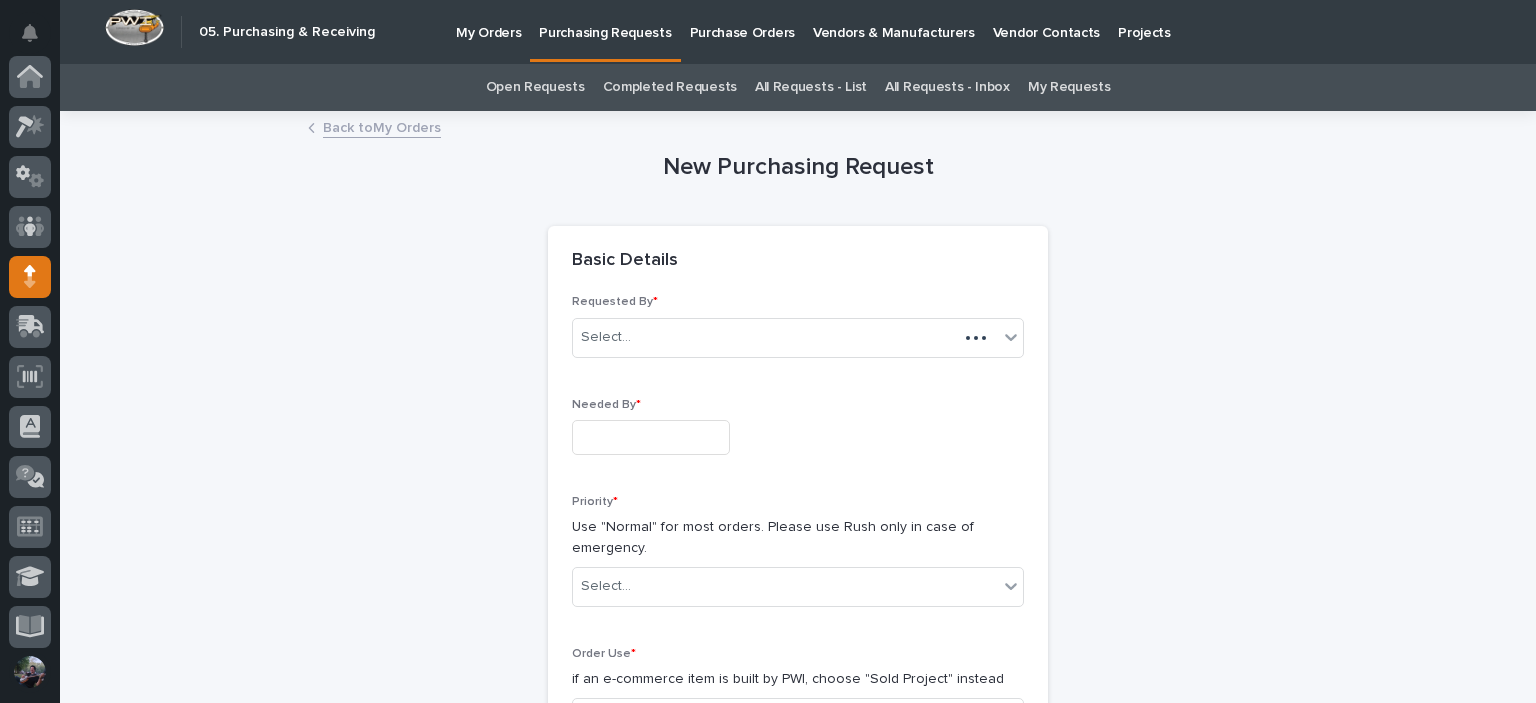 scroll, scrollTop: 200, scrollLeft: 0, axis: vertical 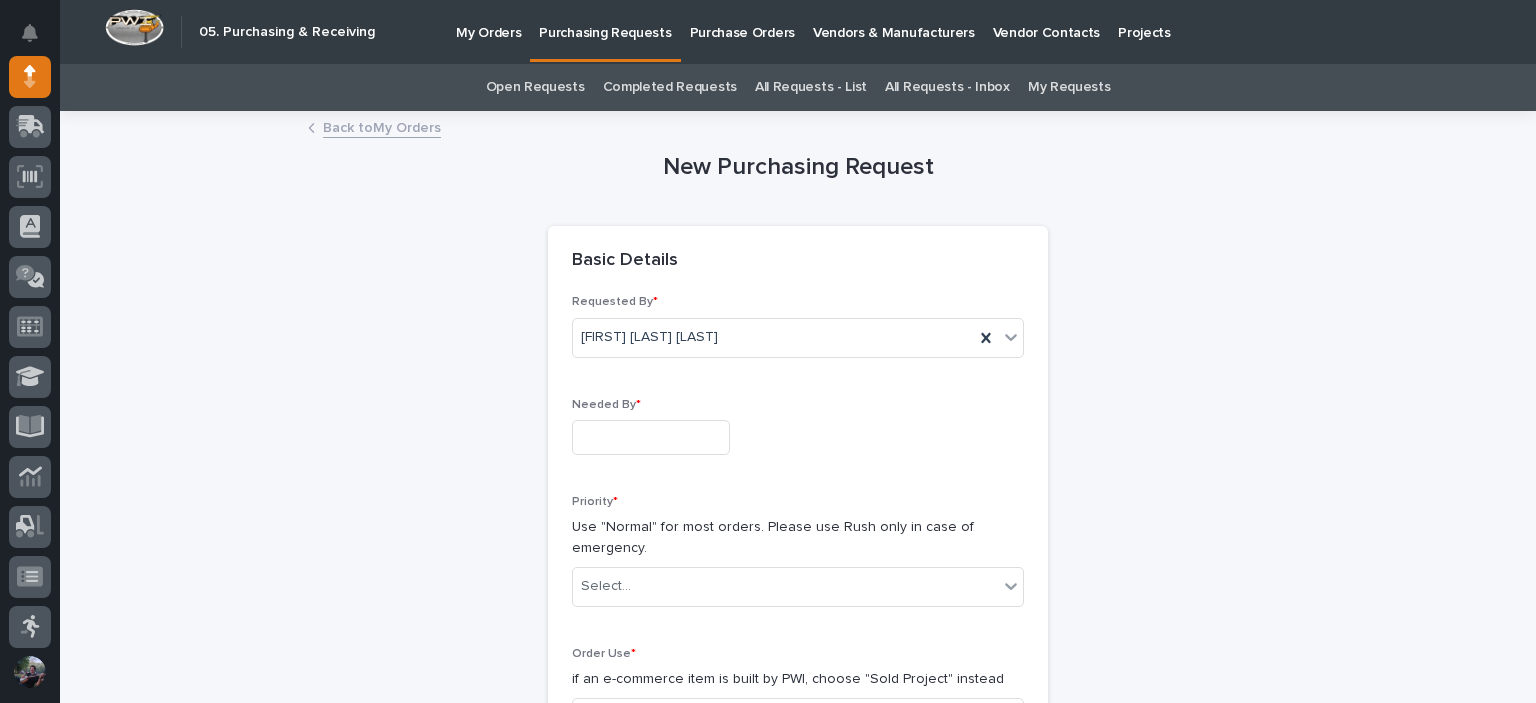 click on "Needed By *" at bounding box center (798, 434) 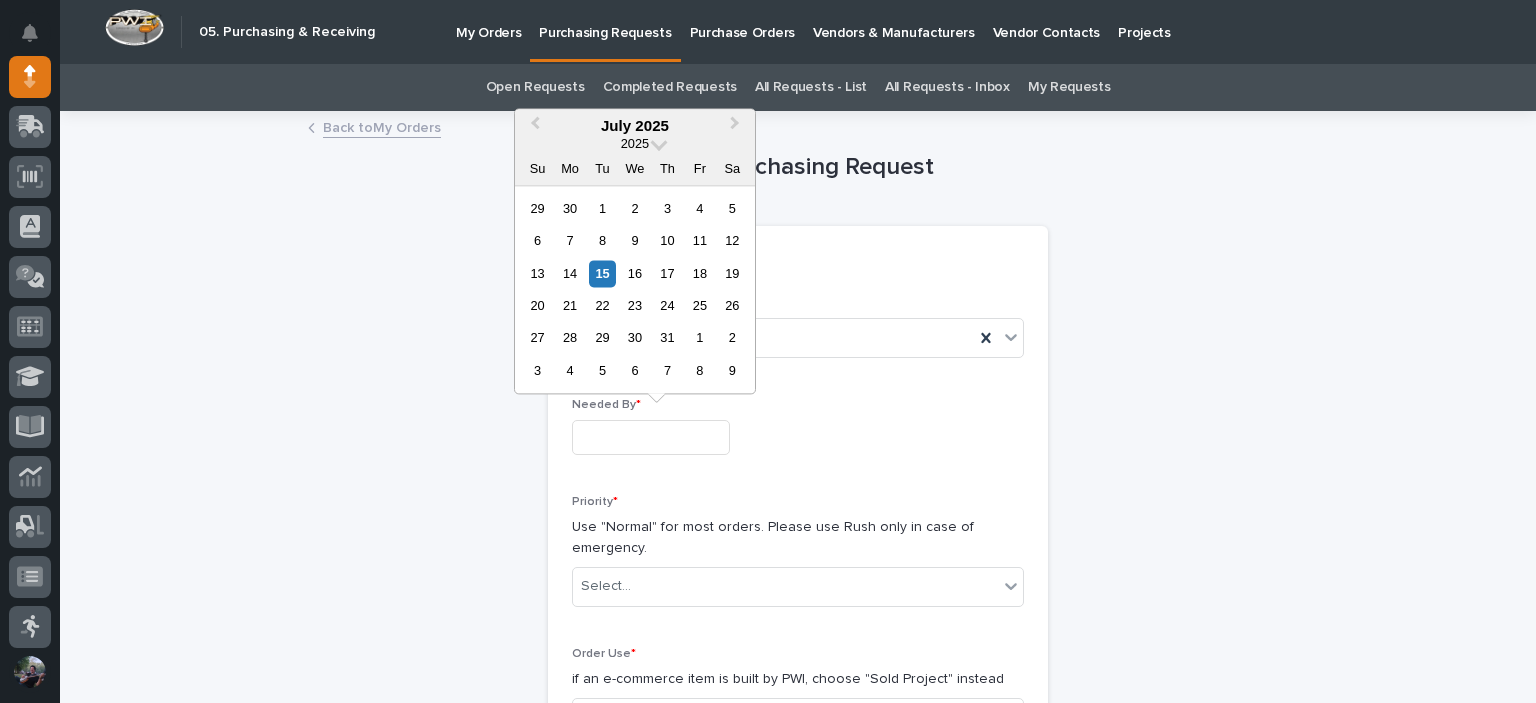 click on "18" at bounding box center (699, 273) 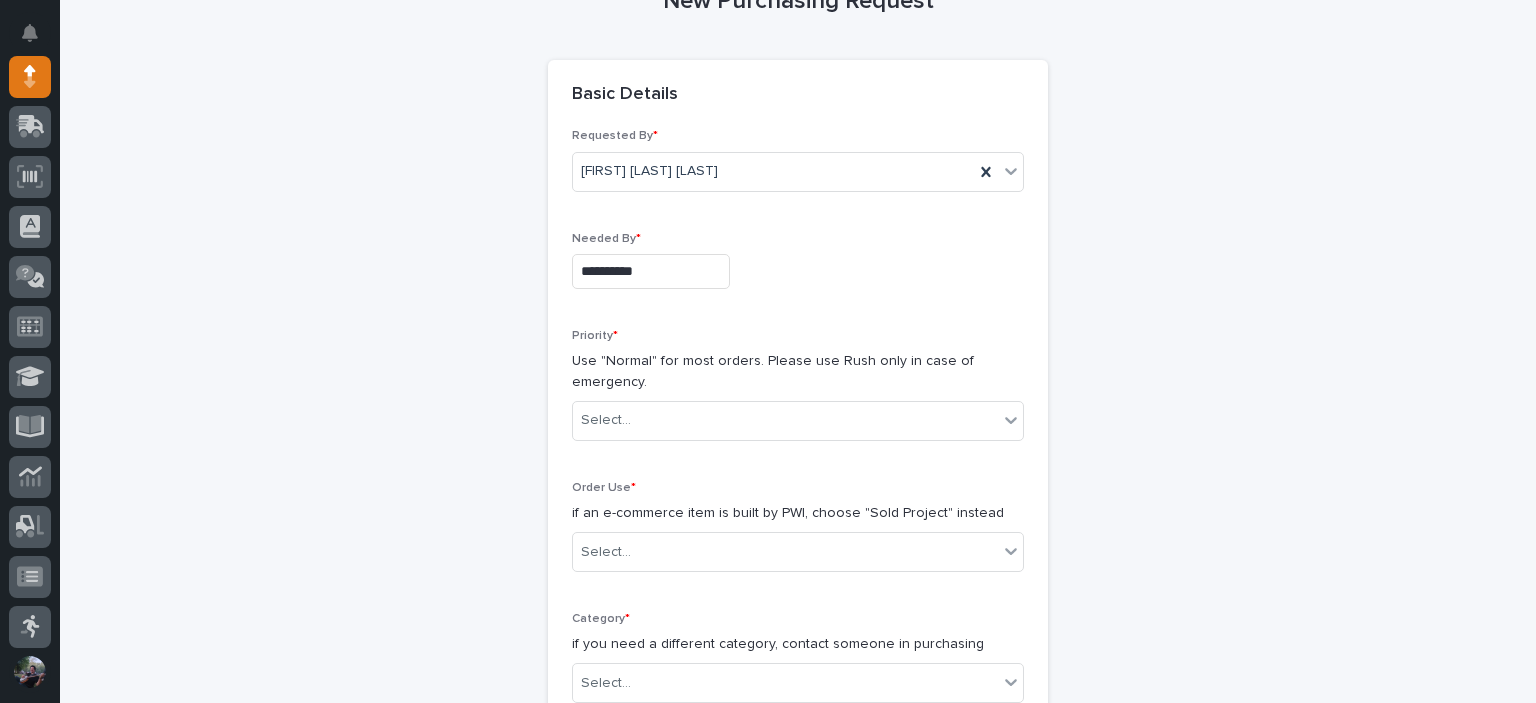 scroll, scrollTop: 333, scrollLeft: 0, axis: vertical 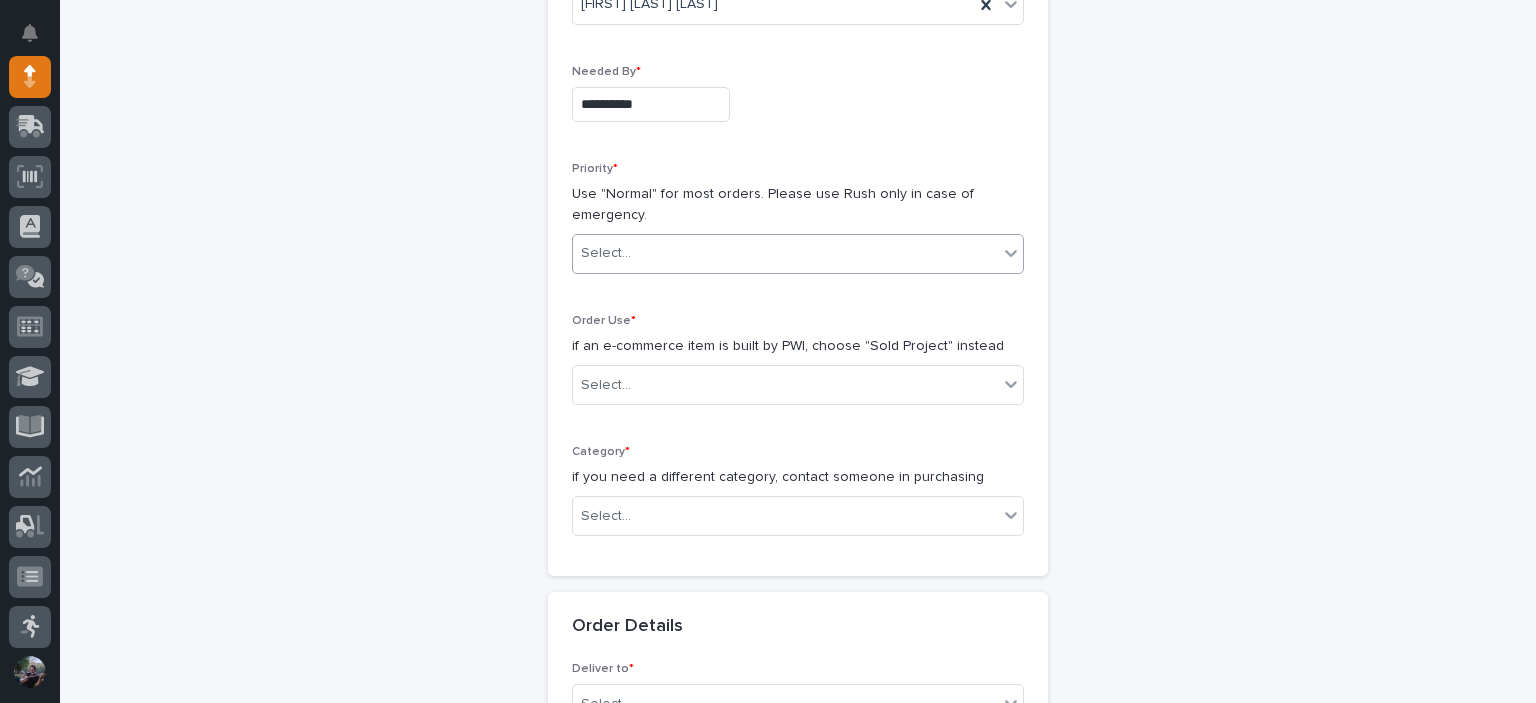 click on "Select..." at bounding box center [785, 253] 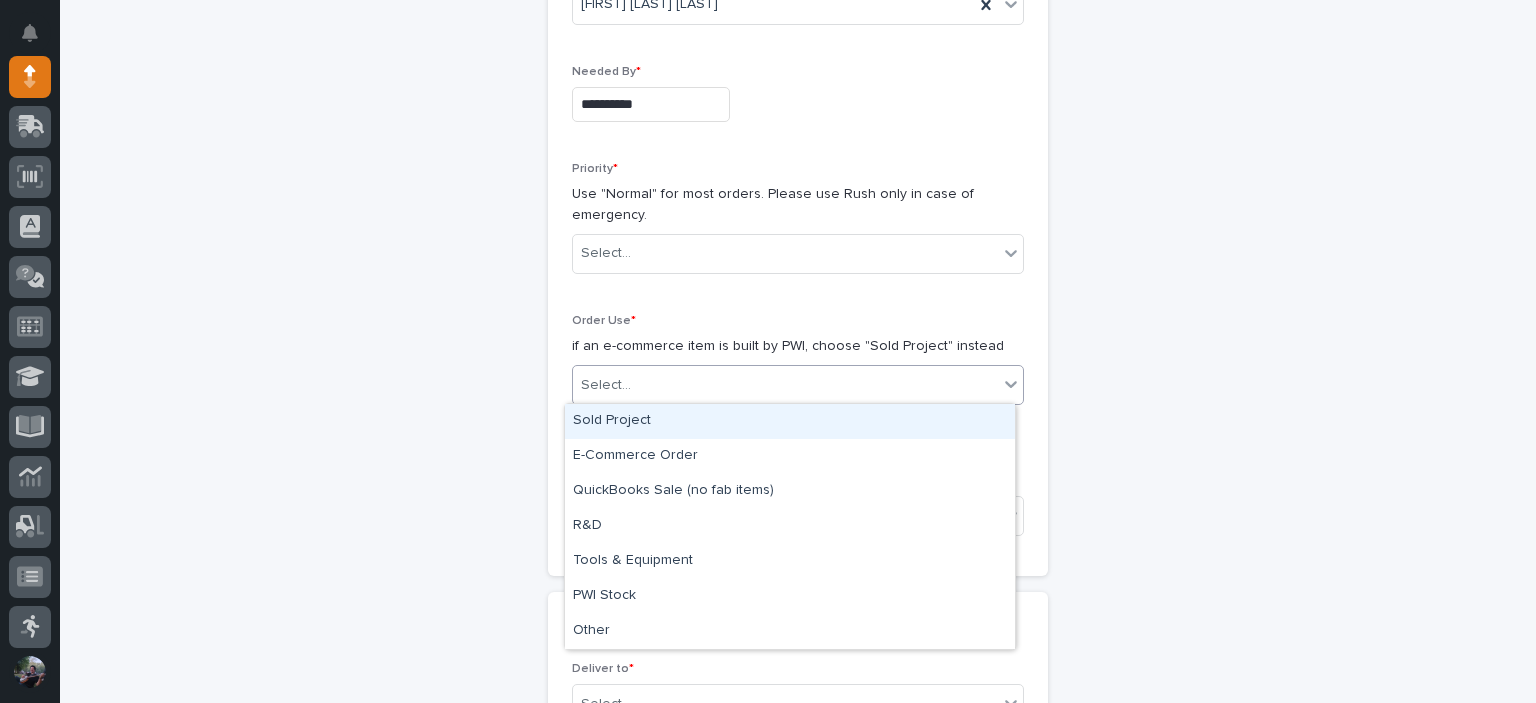 click on "Select..." at bounding box center (785, 385) 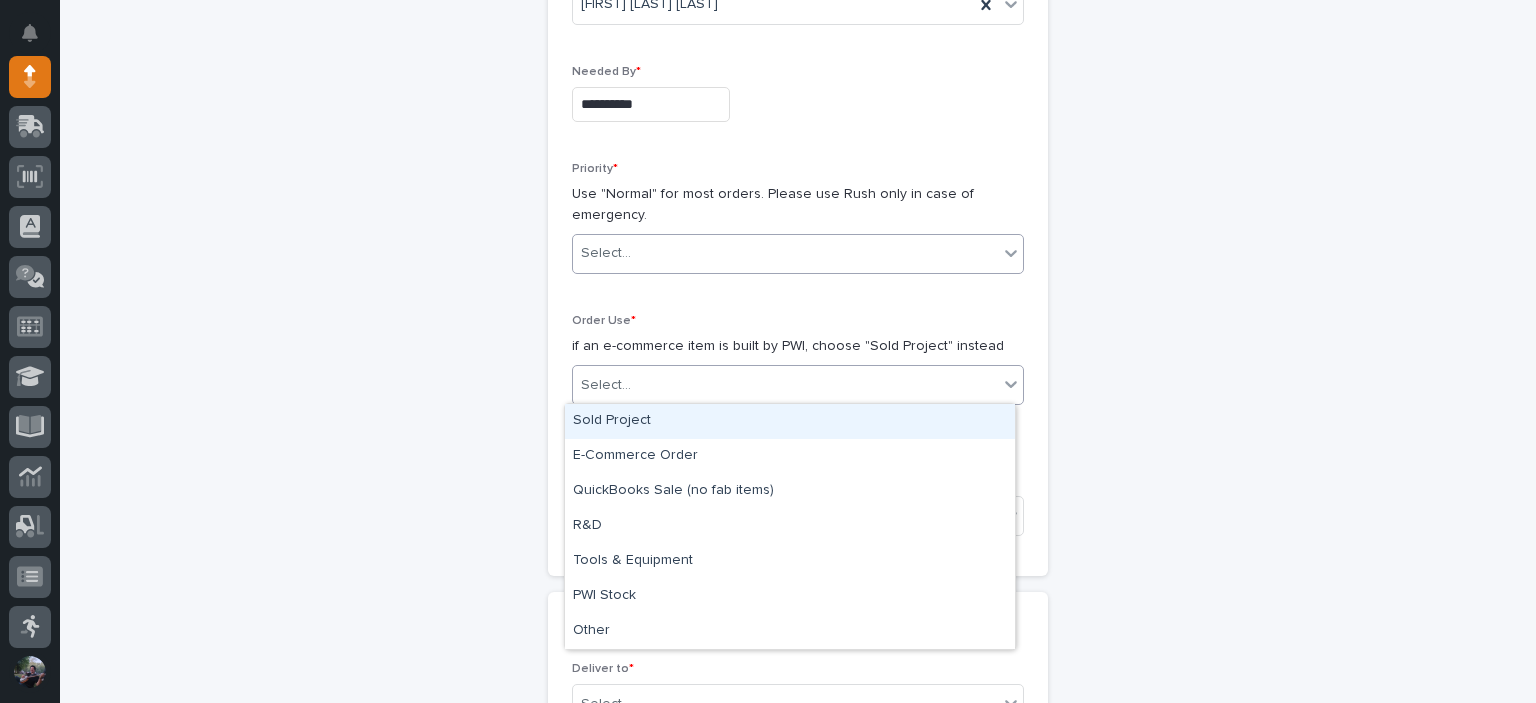 drag, startPoint x: 604, startPoint y: 226, endPoint x: 624, endPoint y: 261, distance: 40.311287 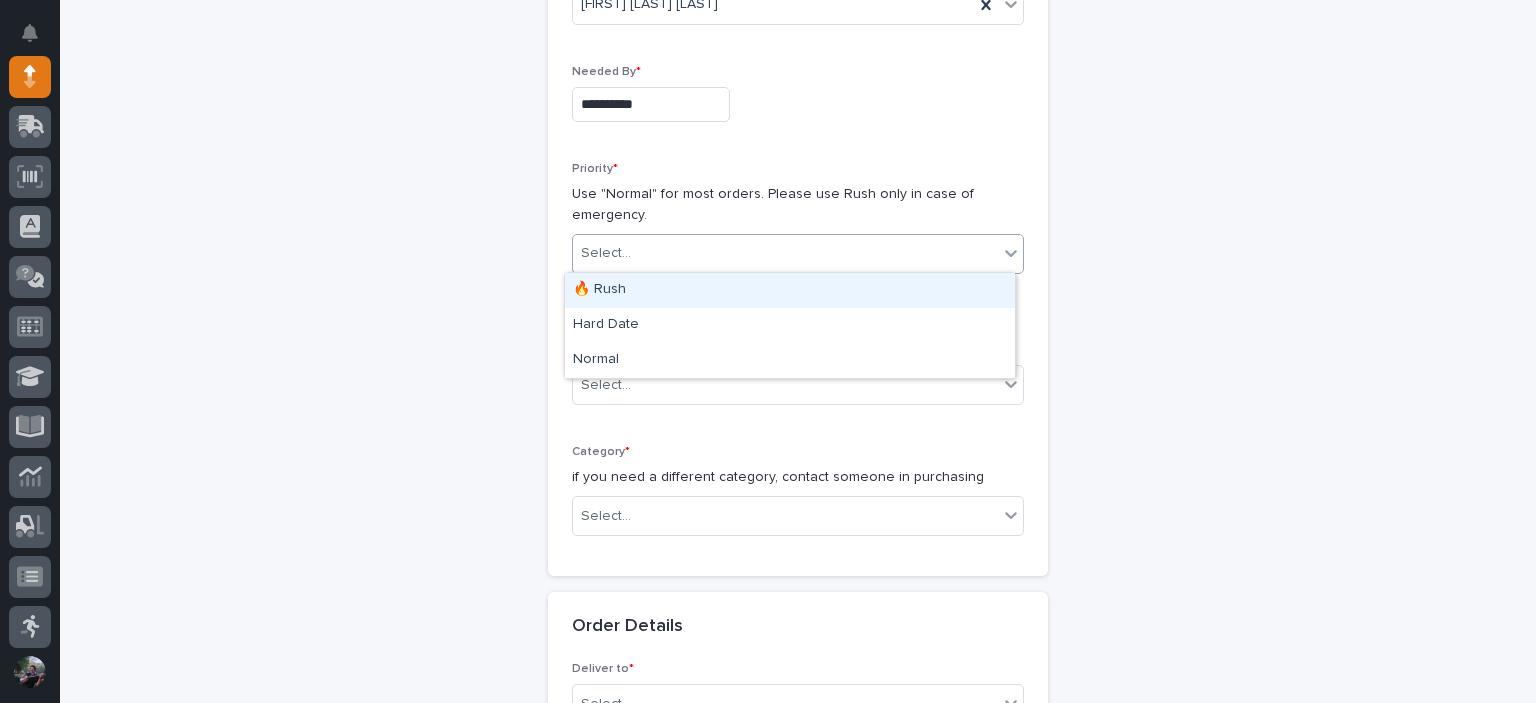 click at bounding box center [634, 253] 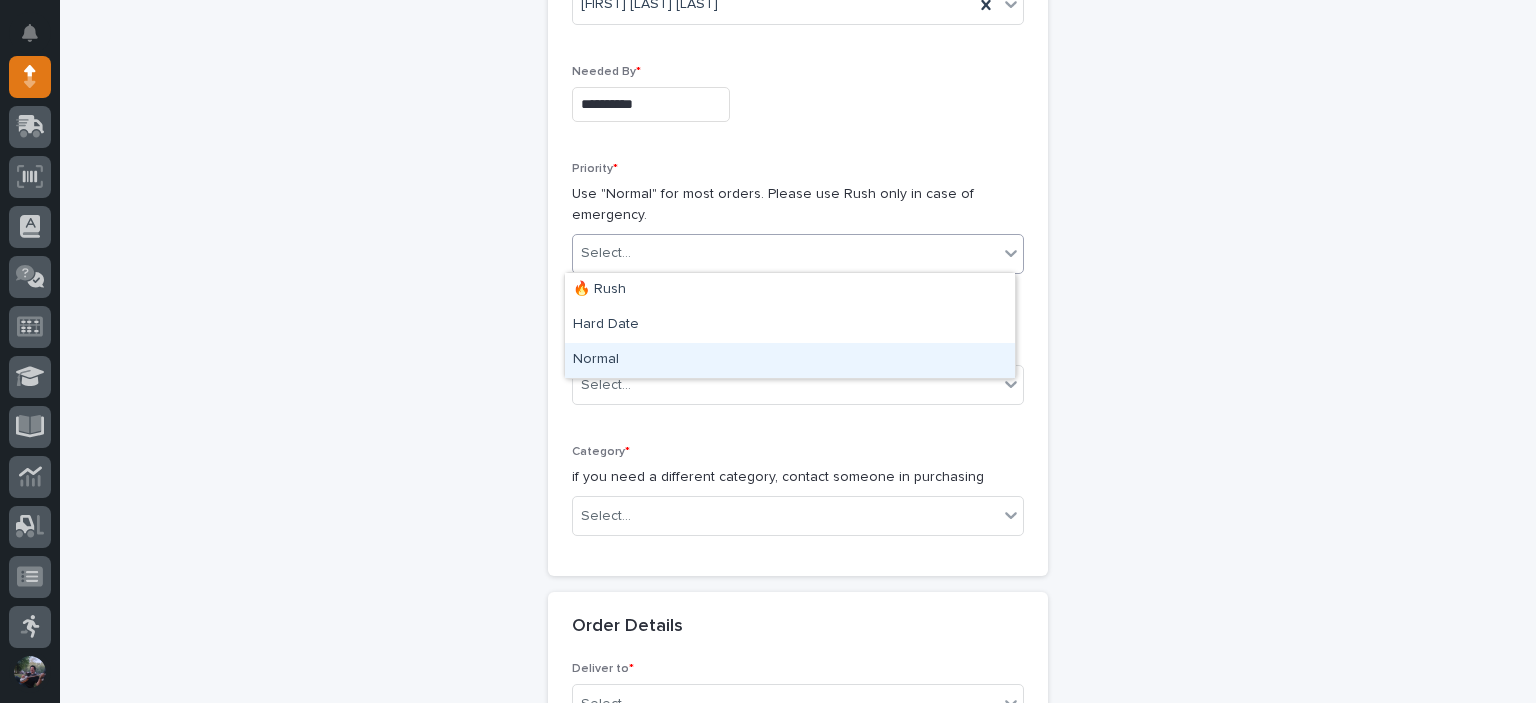 click on "Normal" at bounding box center [790, 360] 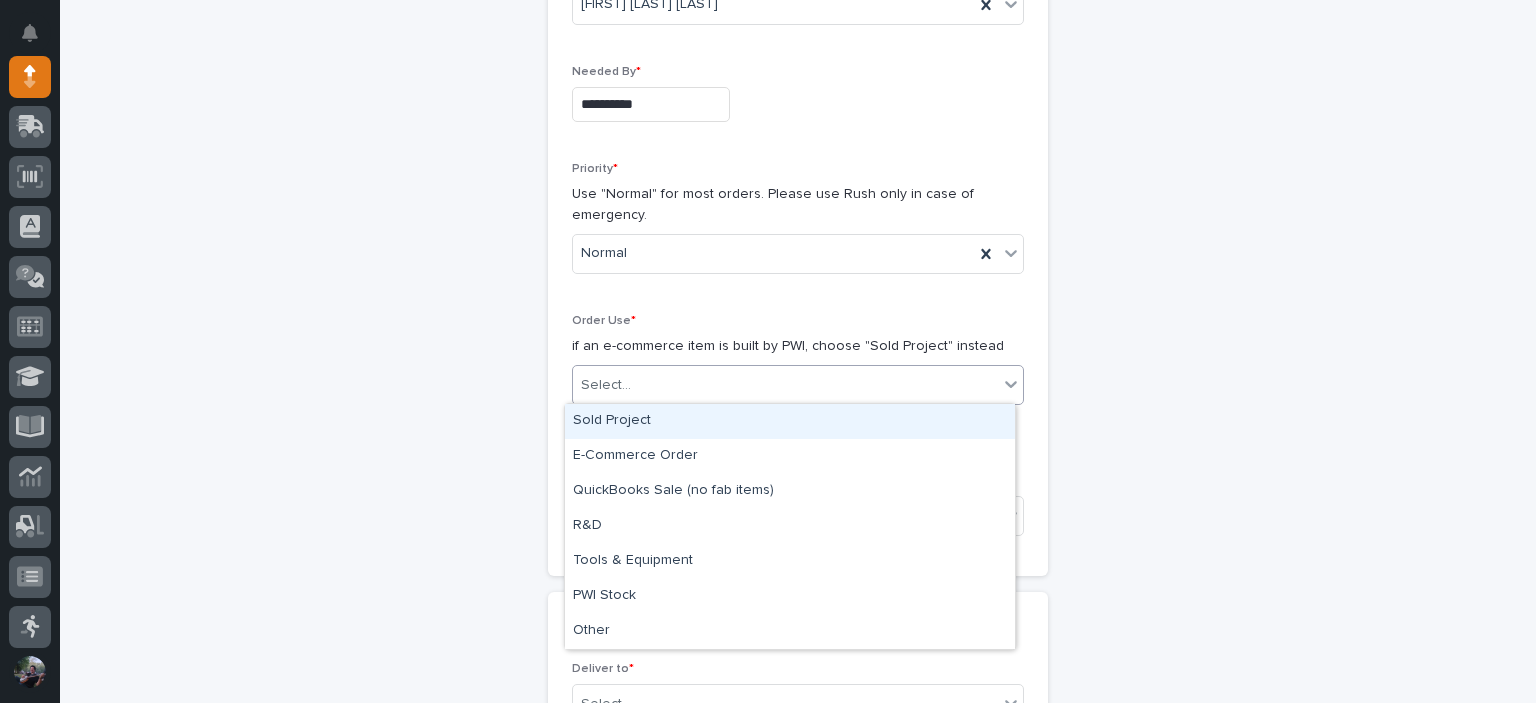 click on "Select..." at bounding box center [785, 385] 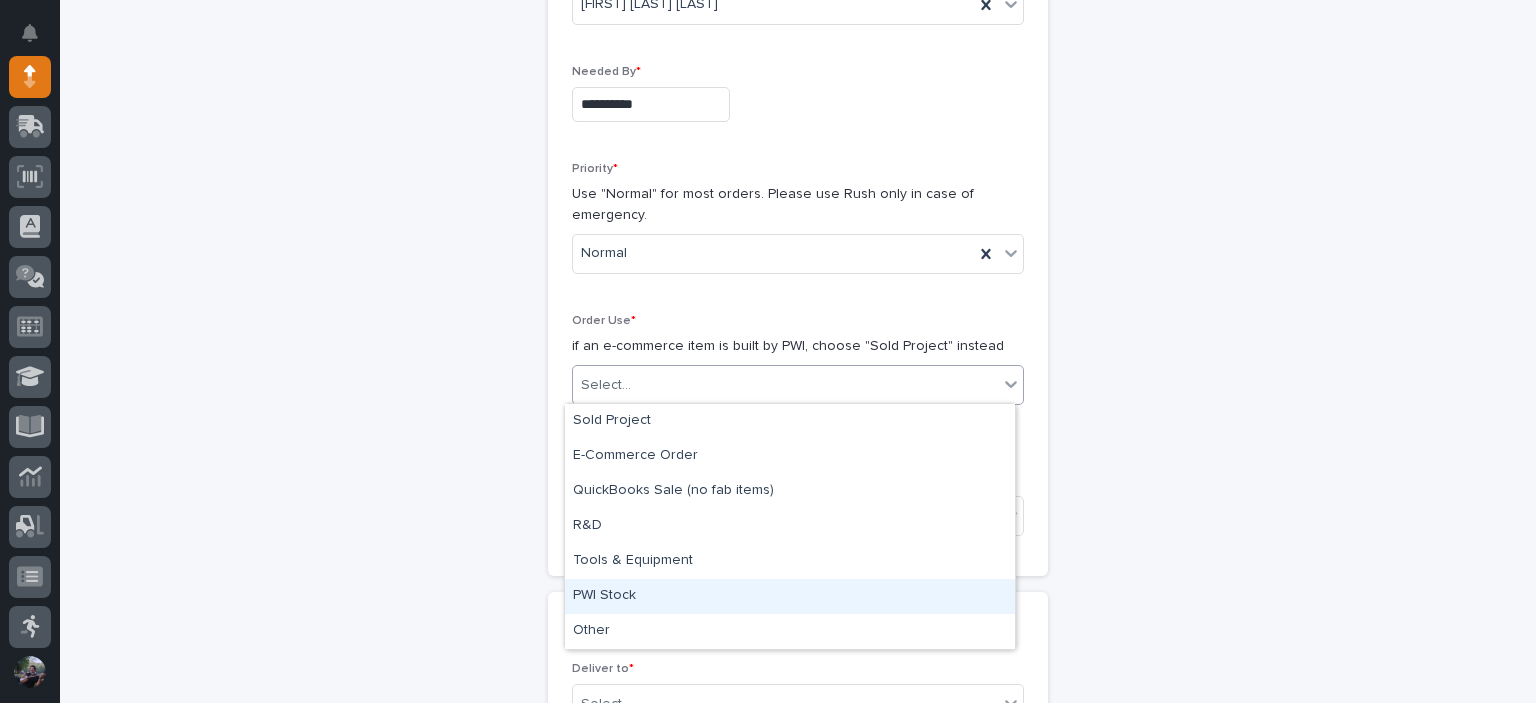 click on "PWI Stock" at bounding box center [790, 596] 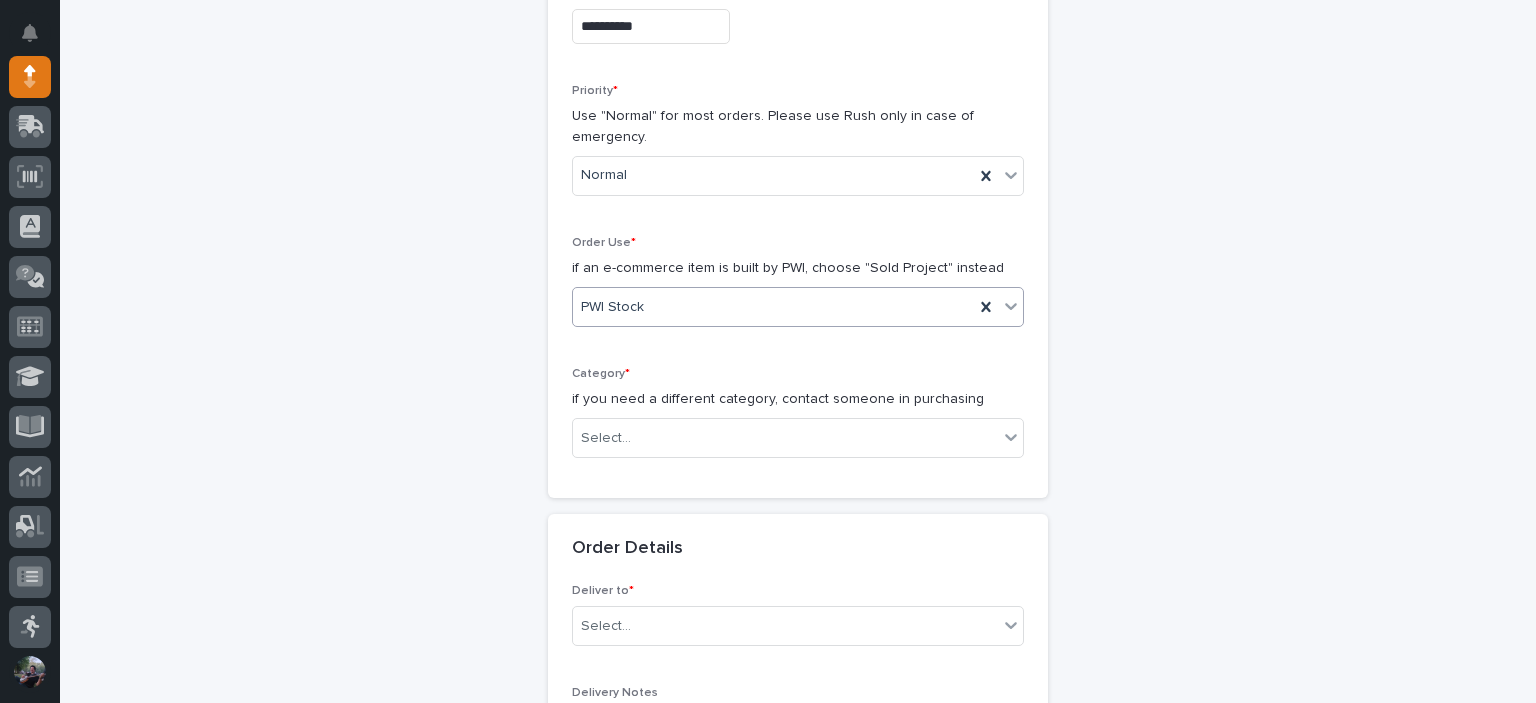 scroll, scrollTop: 533, scrollLeft: 0, axis: vertical 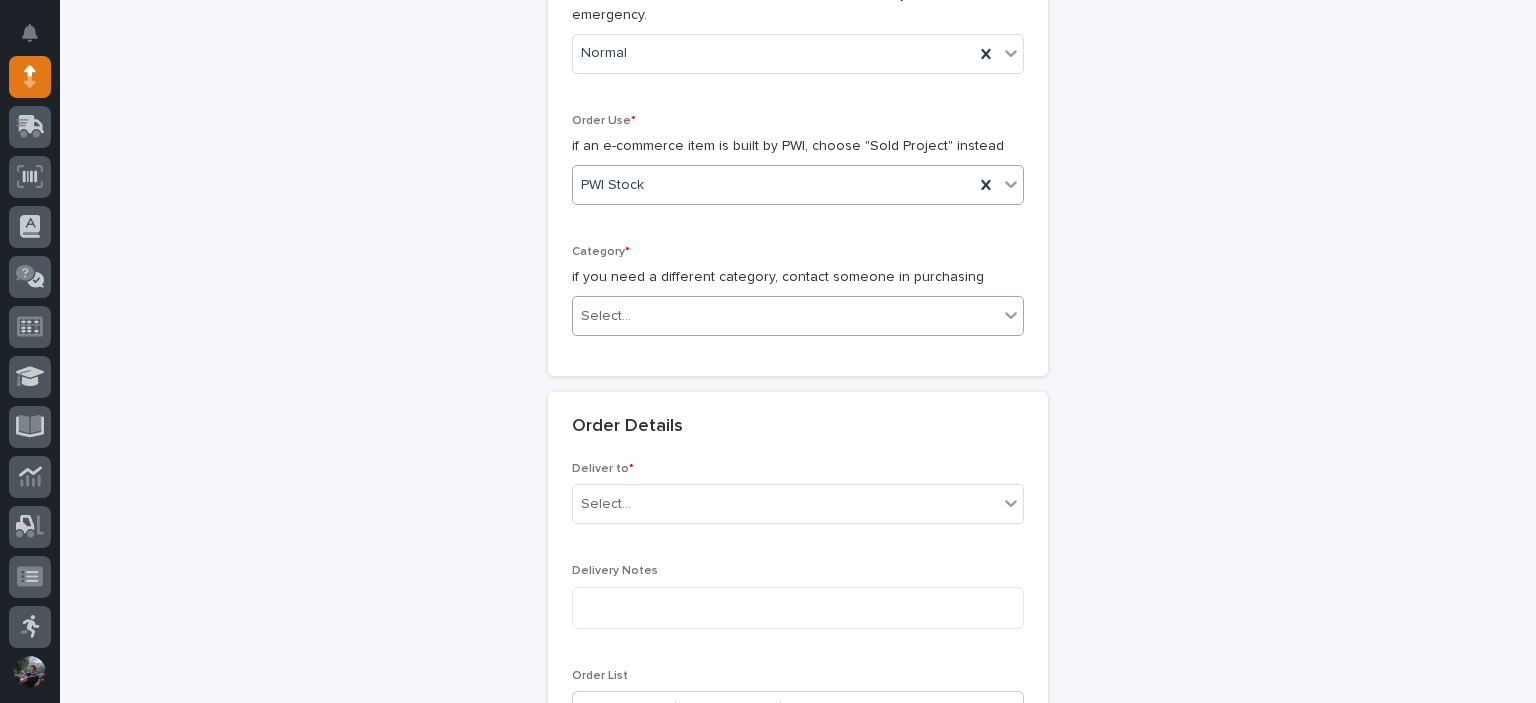 click on "Select..." at bounding box center (785, 316) 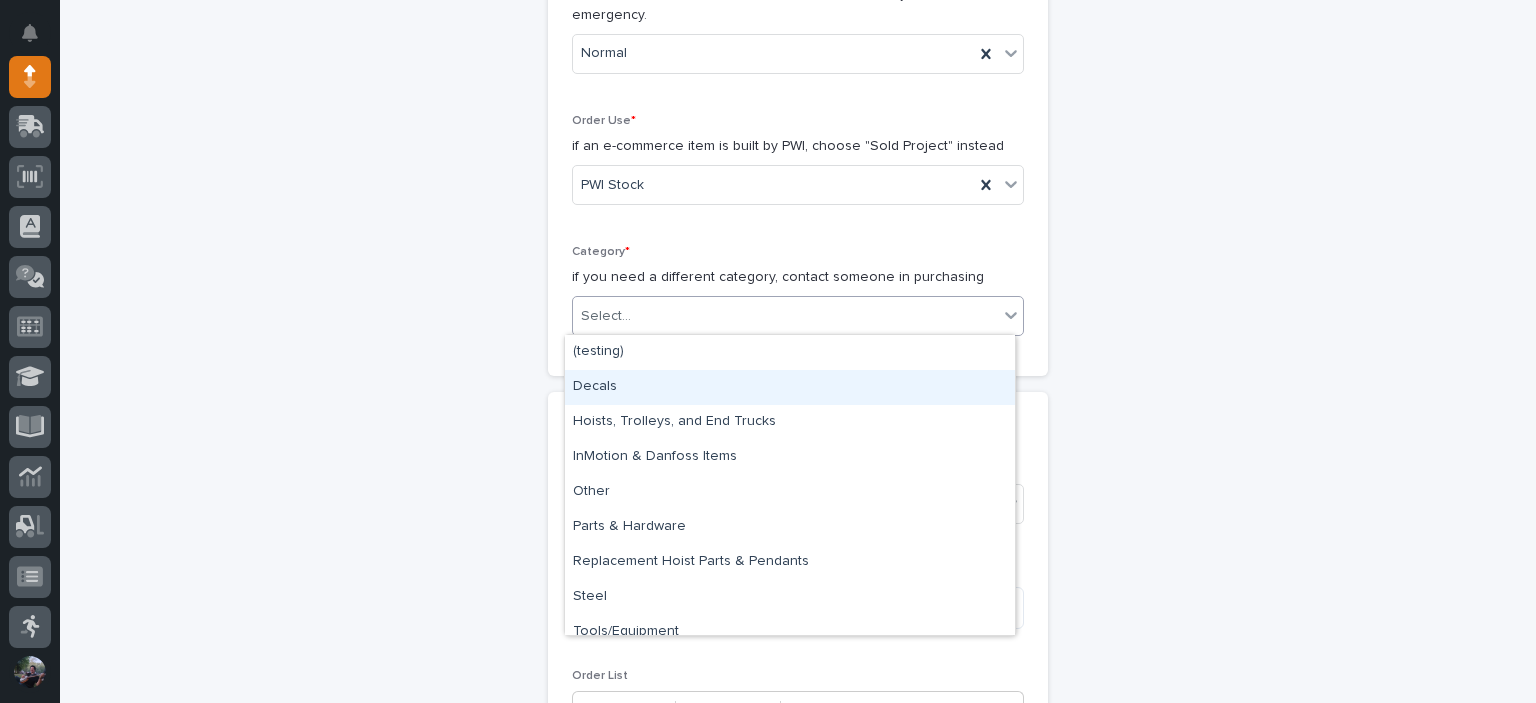 scroll, scrollTop: 15, scrollLeft: 0, axis: vertical 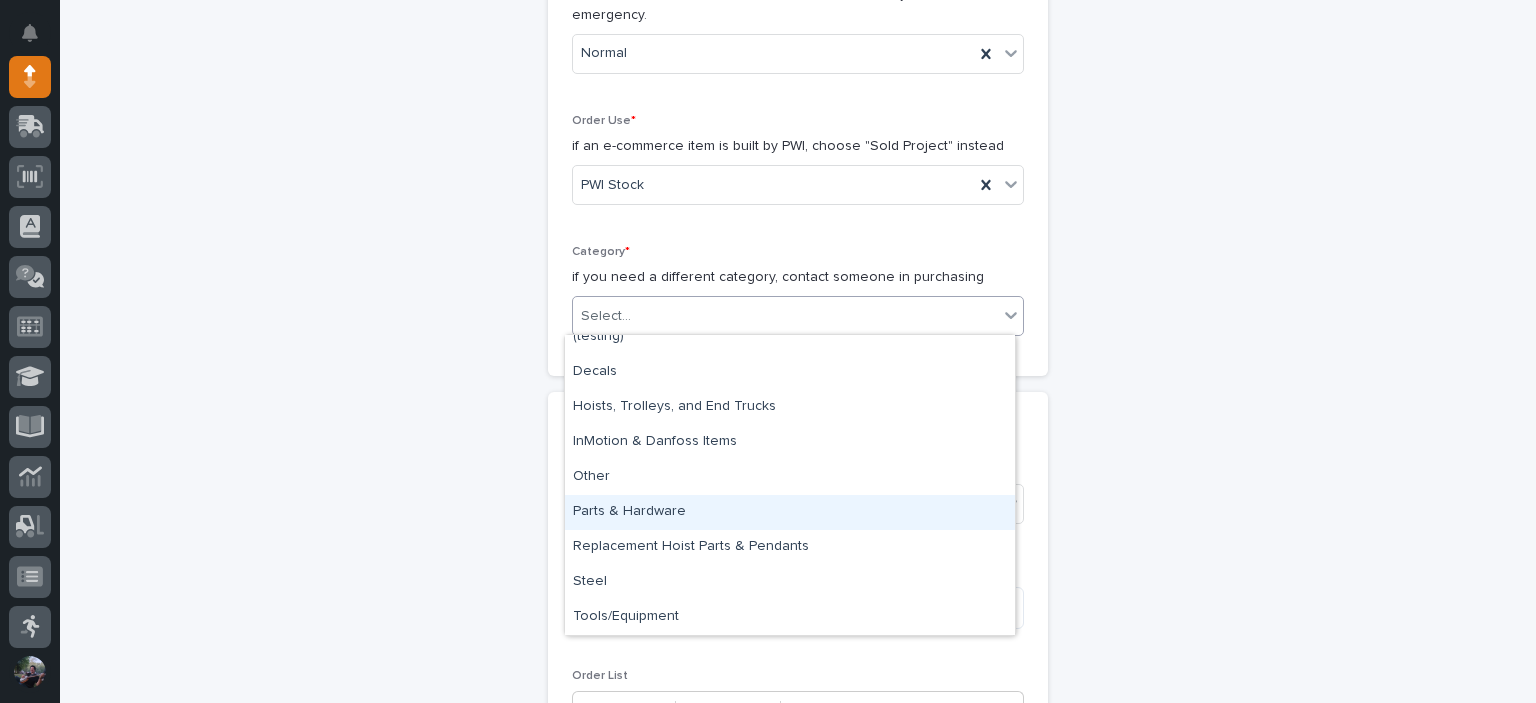 click on "Parts & Hardware" at bounding box center [790, 512] 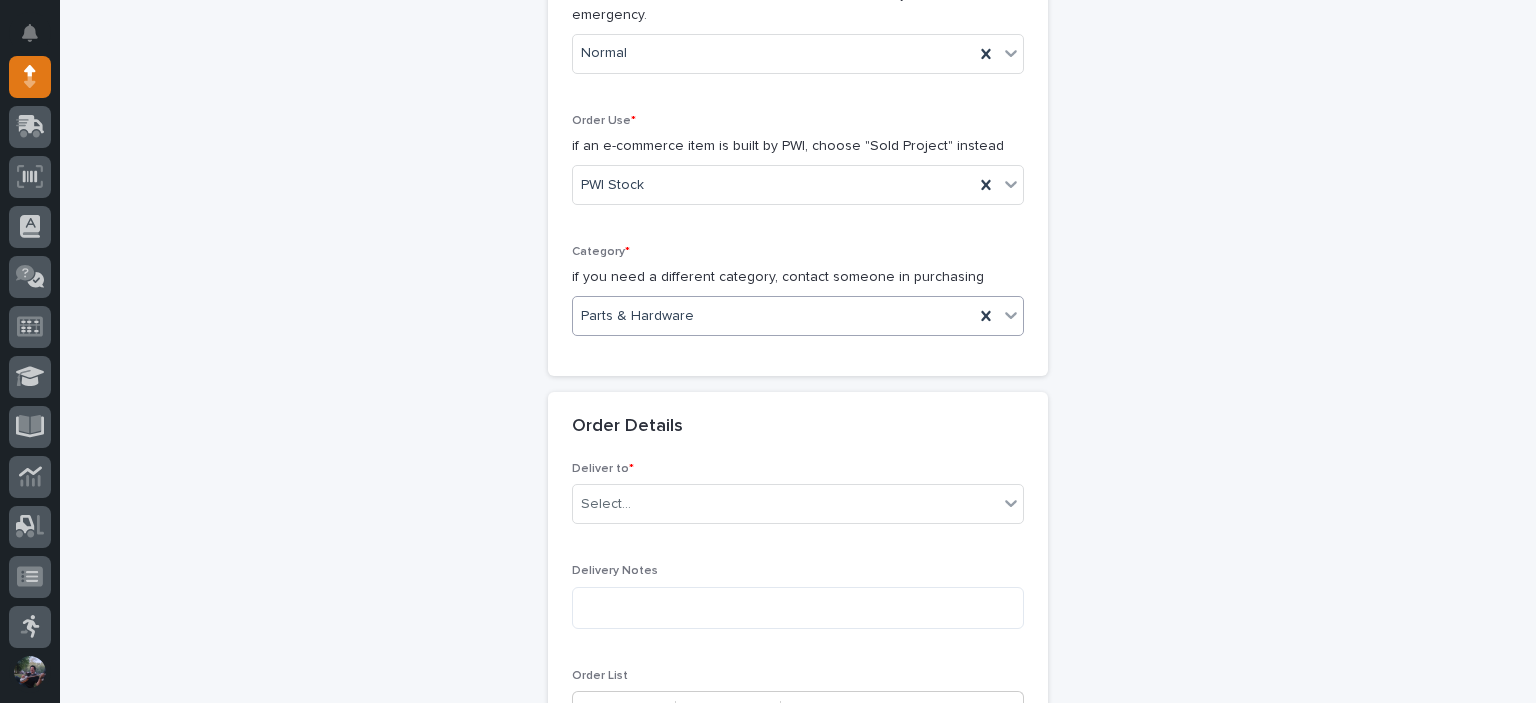 scroll, scrollTop: 666, scrollLeft: 0, axis: vertical 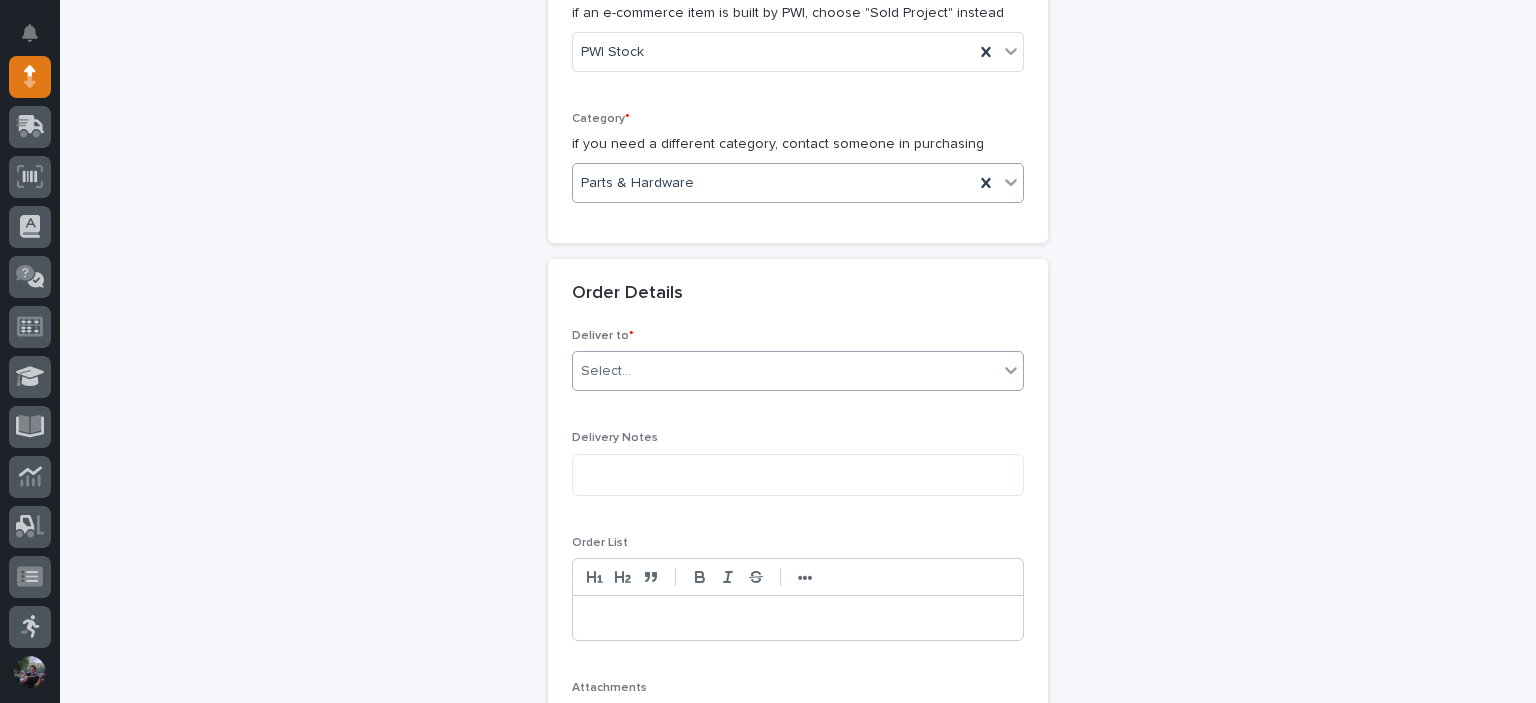 click on "Select..." at bounding box center (785, 371) 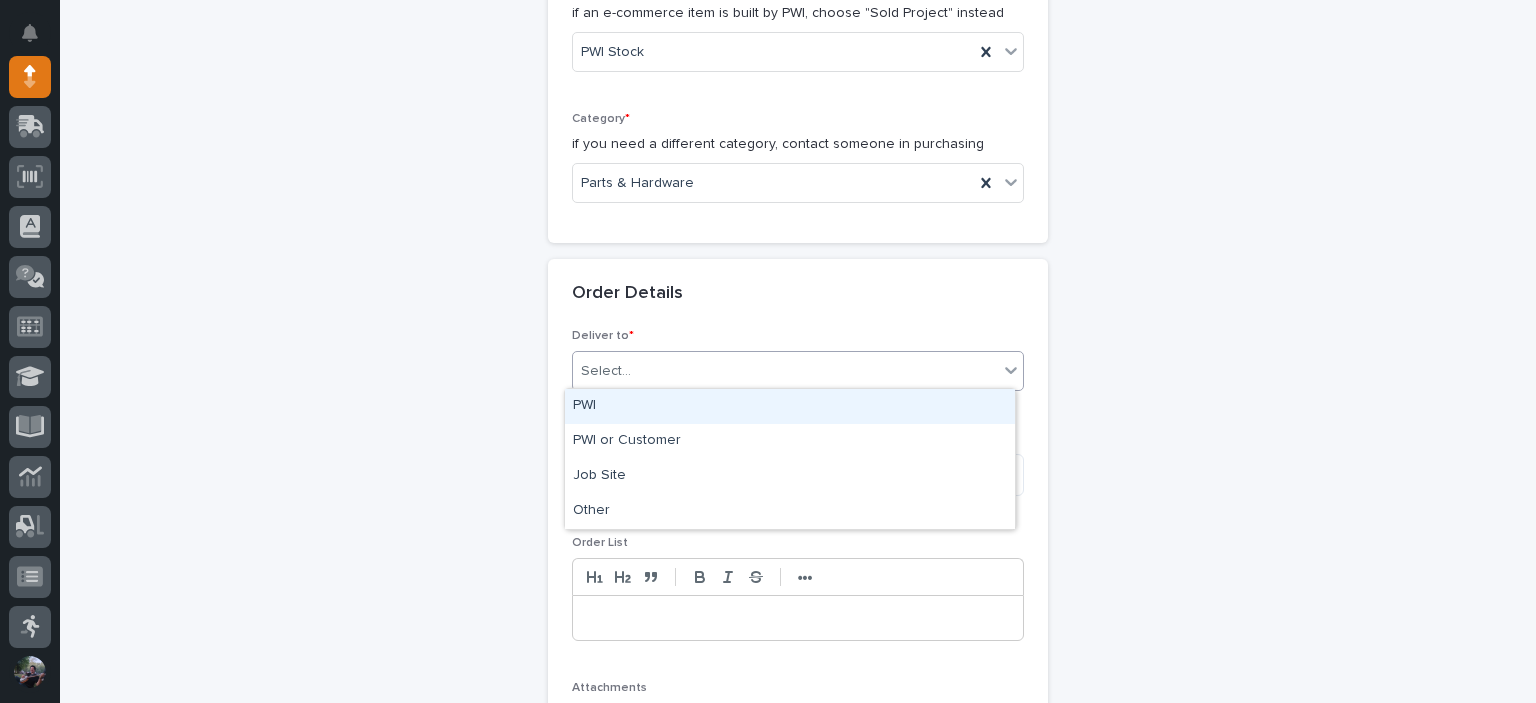 click on "PWI" at bounding box center (790, 406) 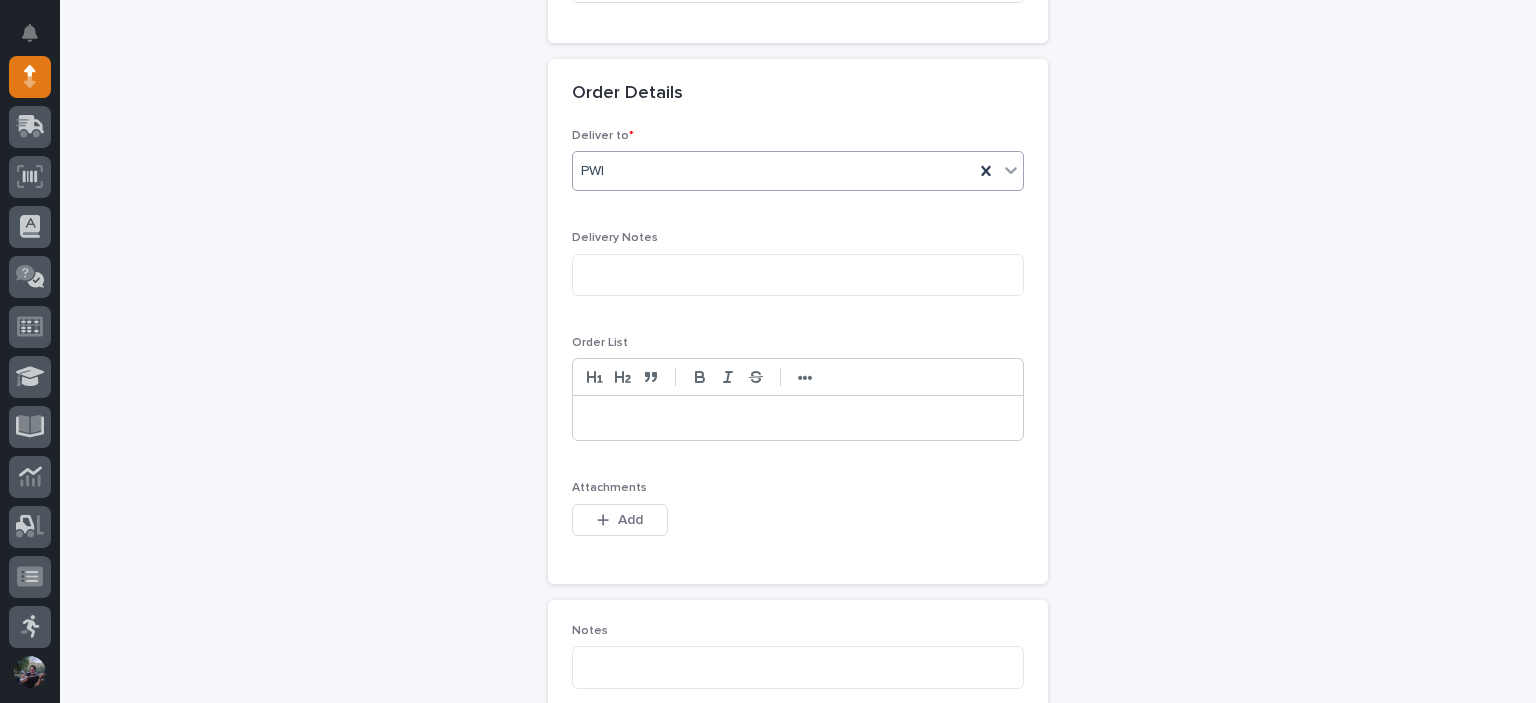 scroll, scrollTop: 866, scrollLeft: 0, axis: vertical 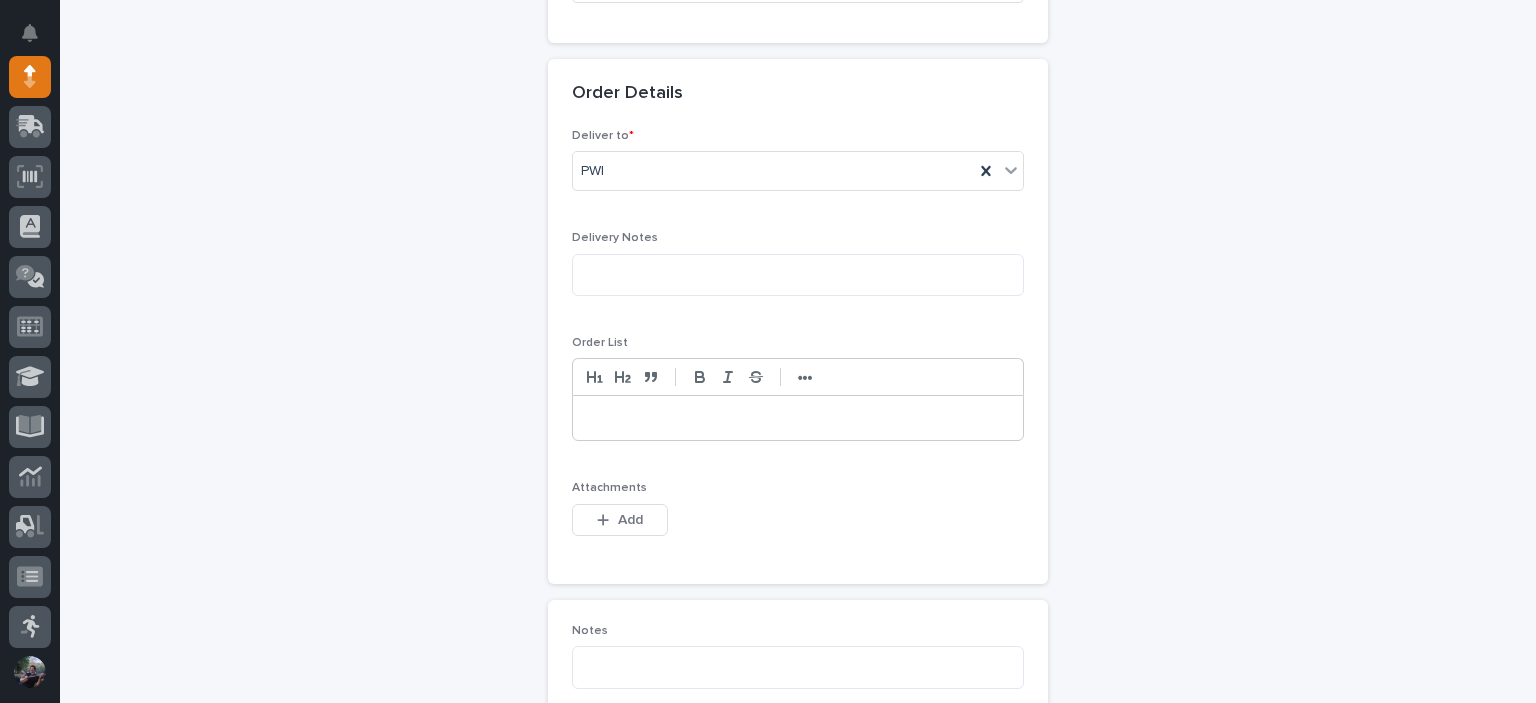 click at bounding box center [798, 418] 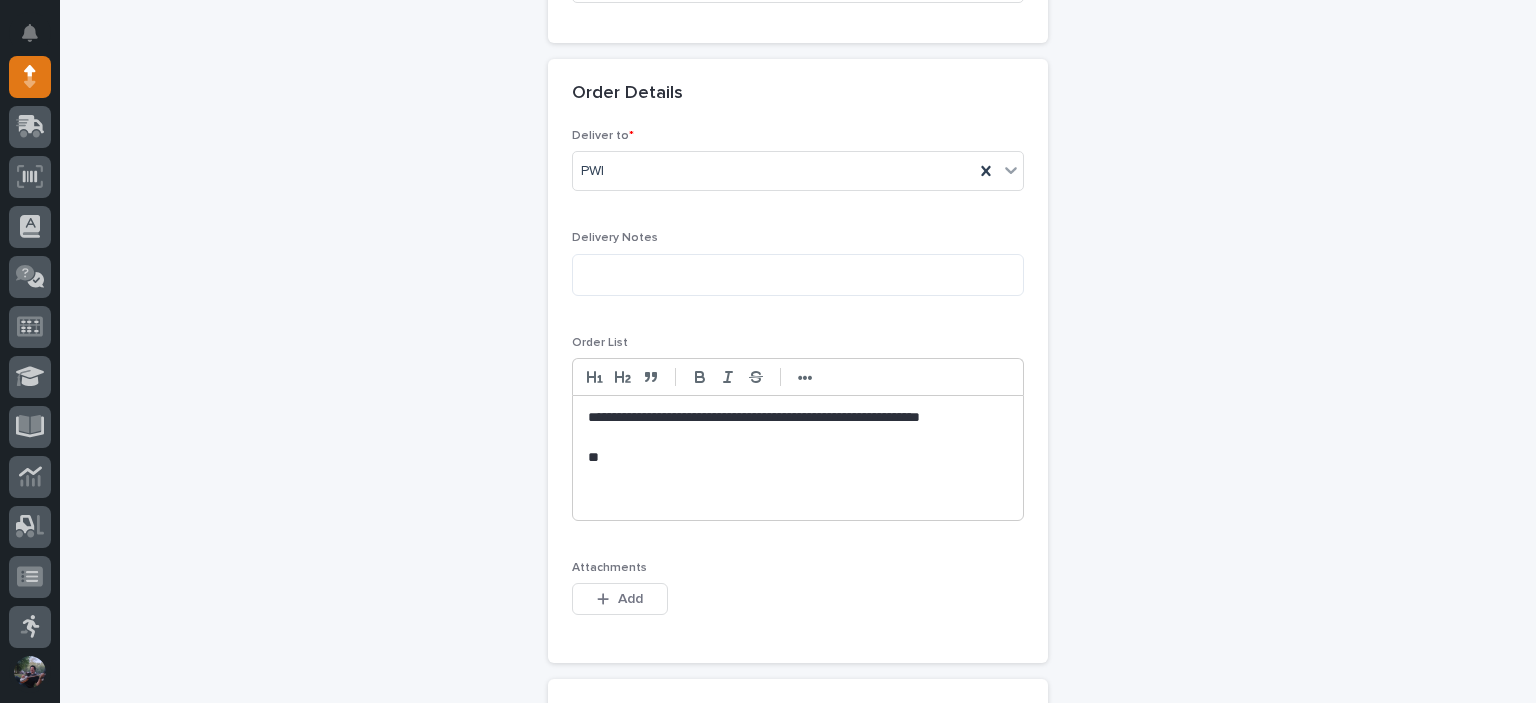 scroll, scrollTop: 0, scrollLeft: 0, axis: both 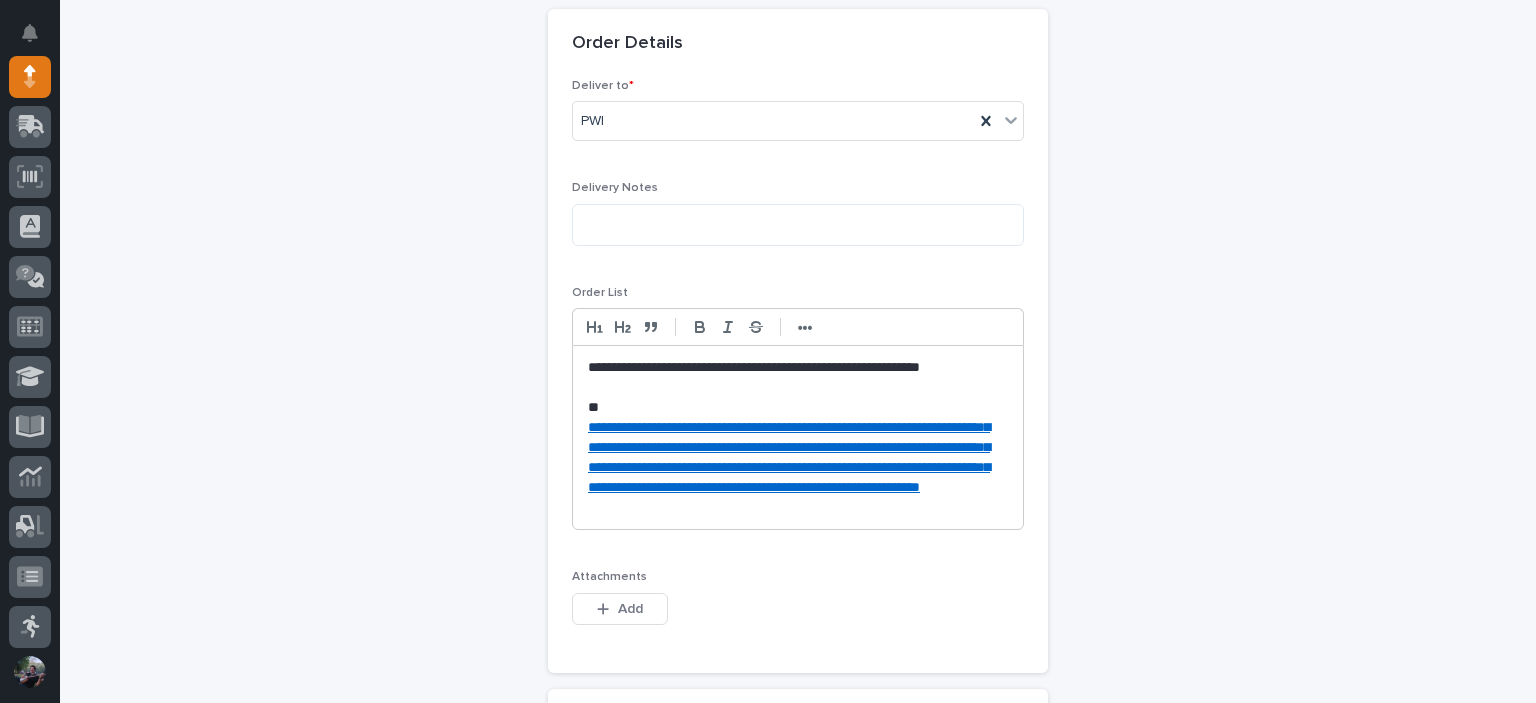 click on "*" at bounding box center [798, 408] 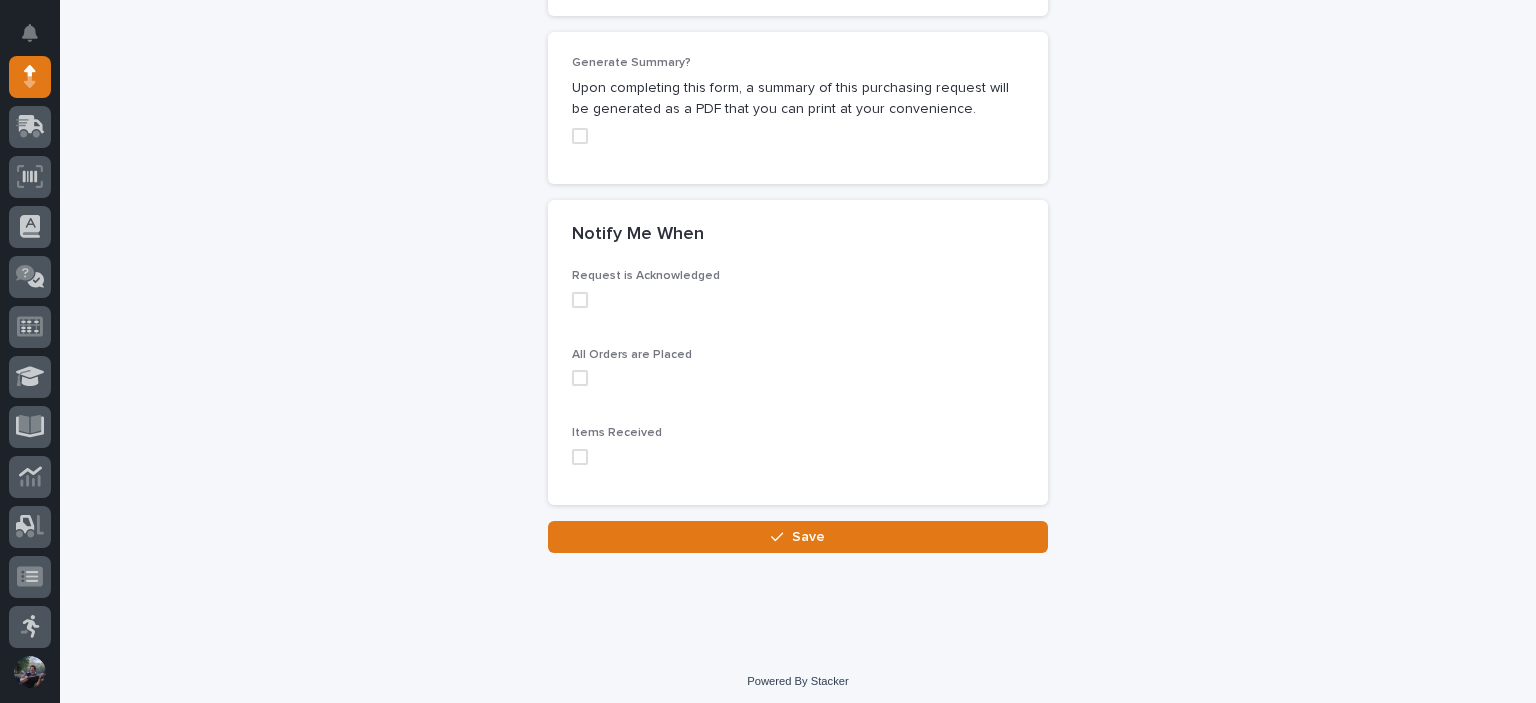 scroll, scrollTop: 1760, scrollLeft: 0, axis: vertical 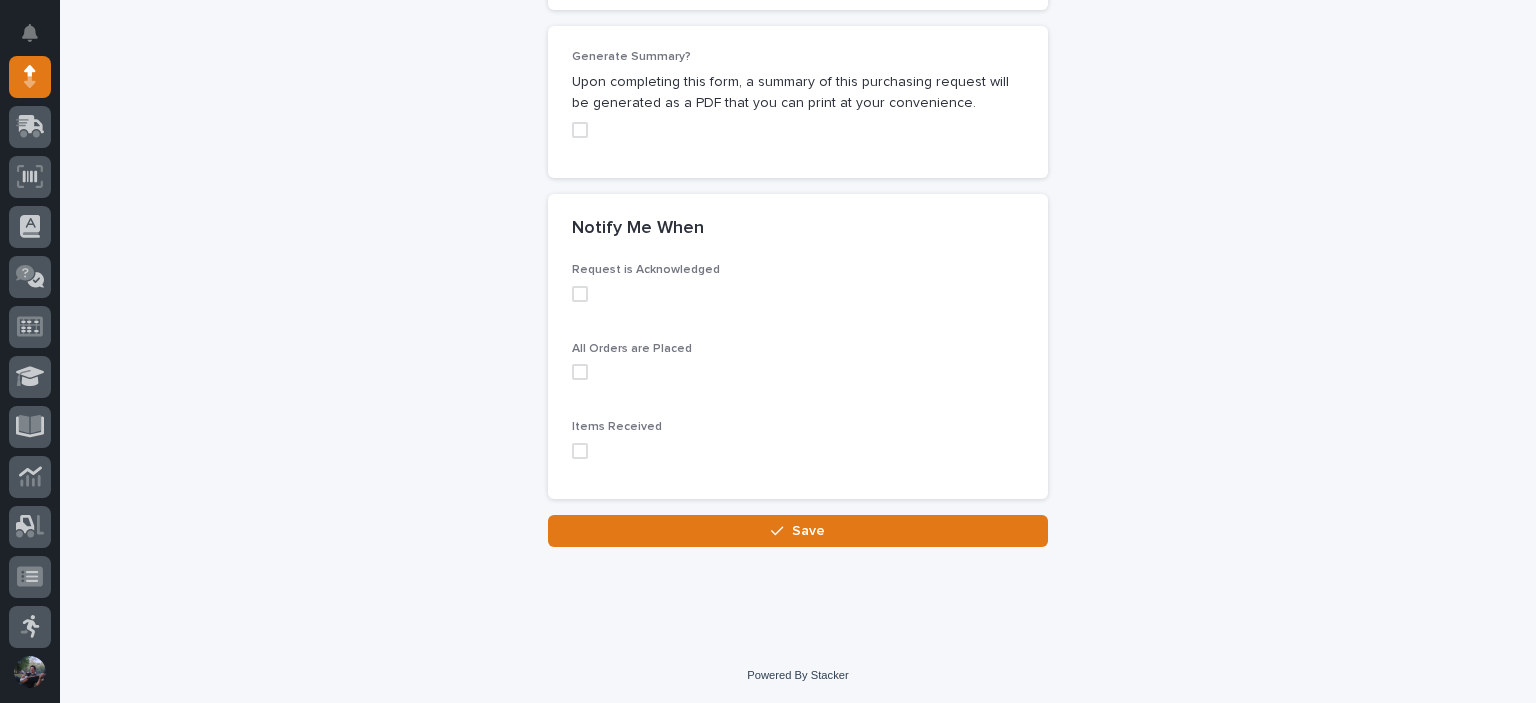 click at bounding box center [580, 451] 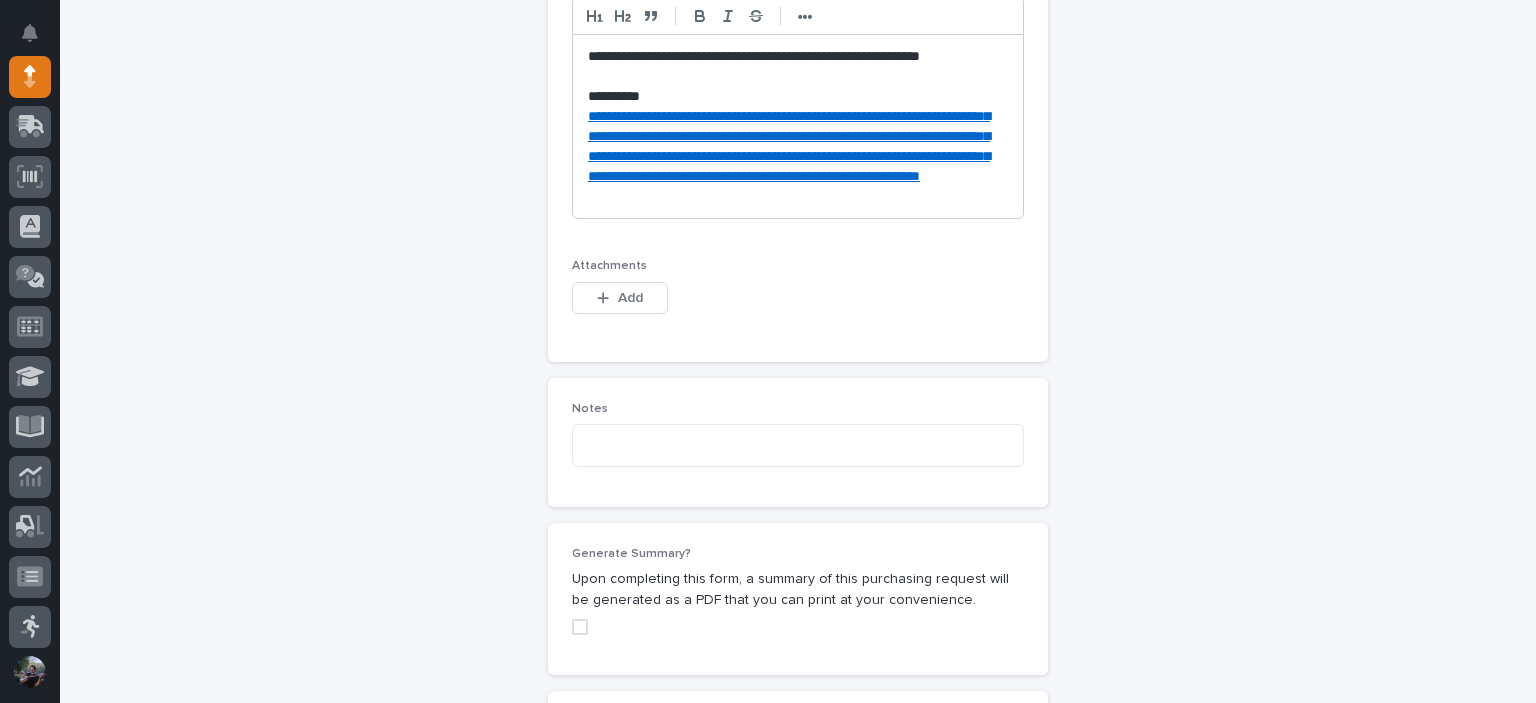 scroll, scrollTop: 1694, scrollLeft: 0, axis: vertical 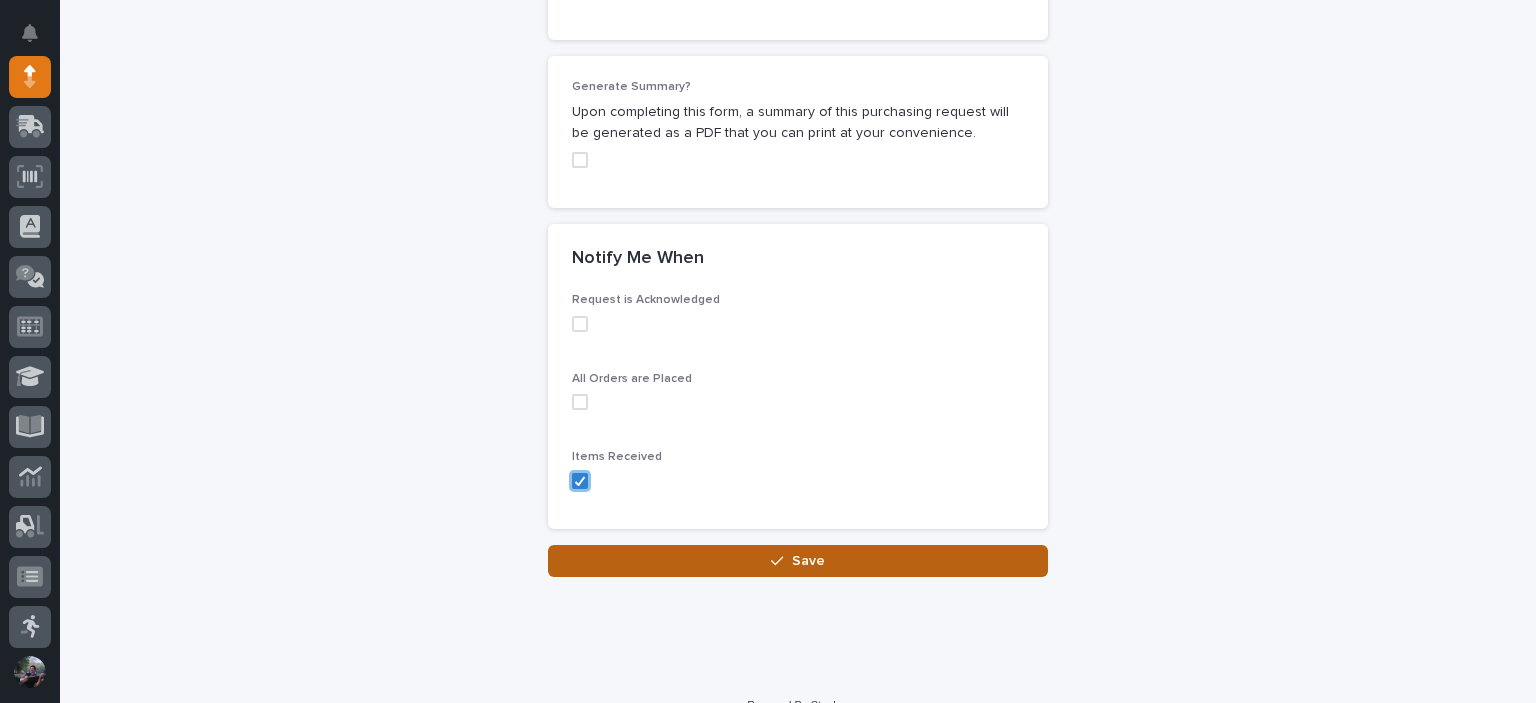 click on "Save" at bounding box center [798, 561] 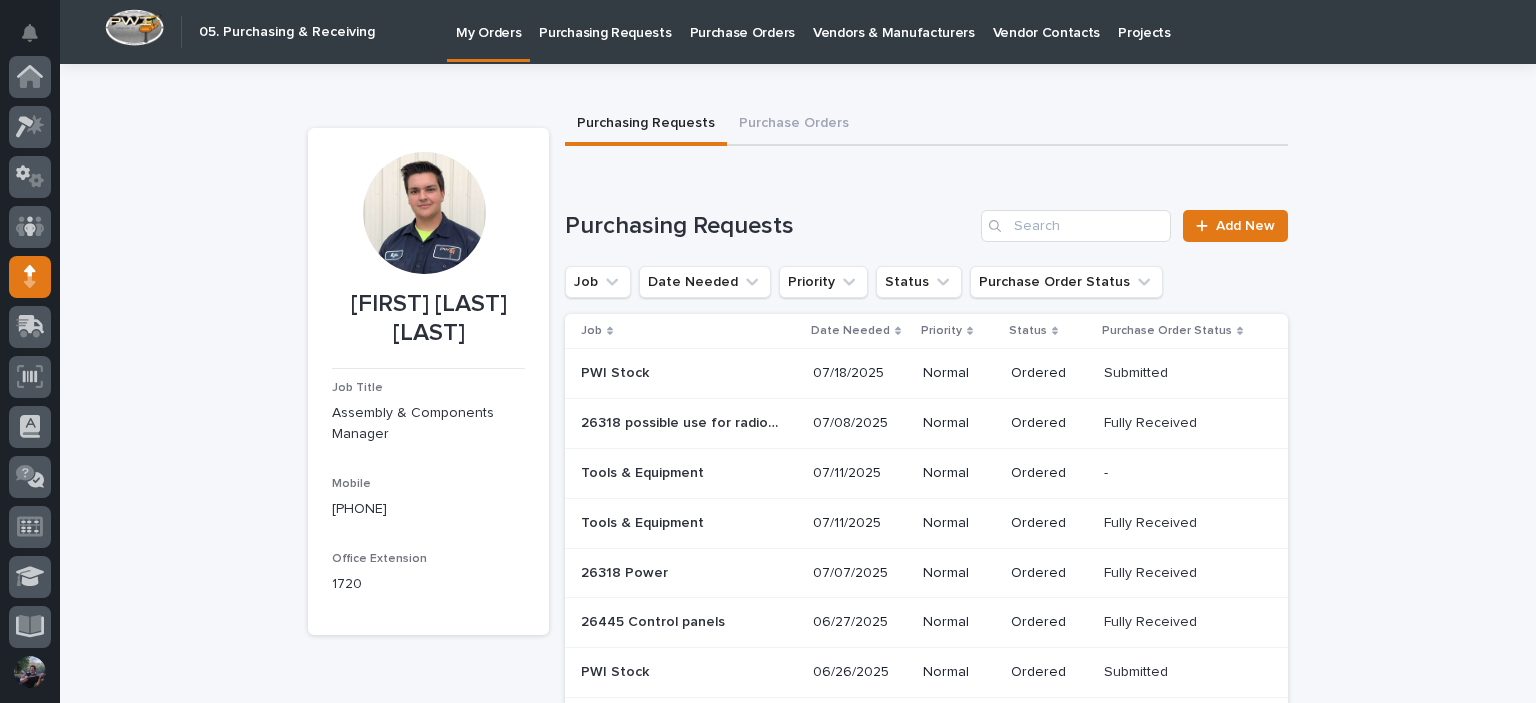 scroll, scrollTop: 200, scrollLeft: 0, axis: vertical 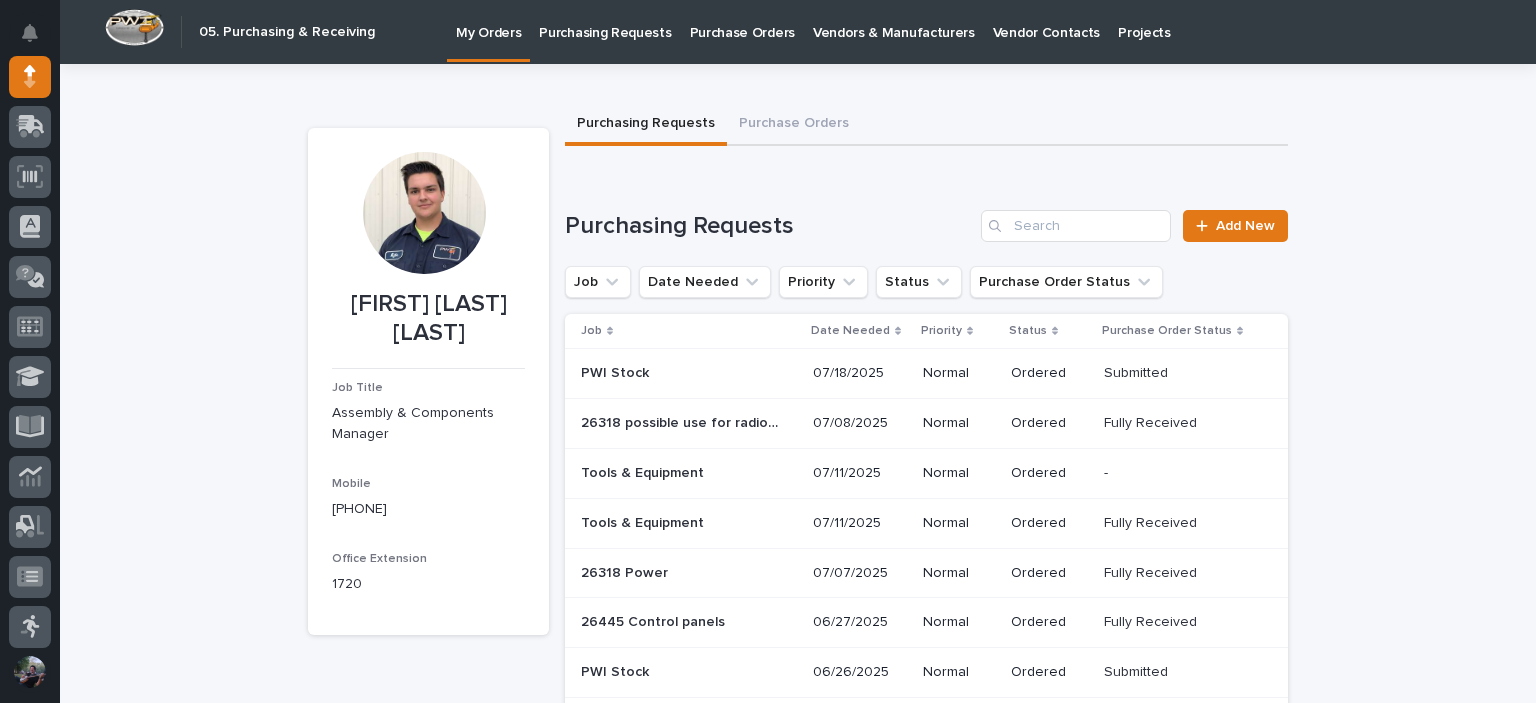 click on "PWI Stock PWI Stock" at bounding box center [689, 373] 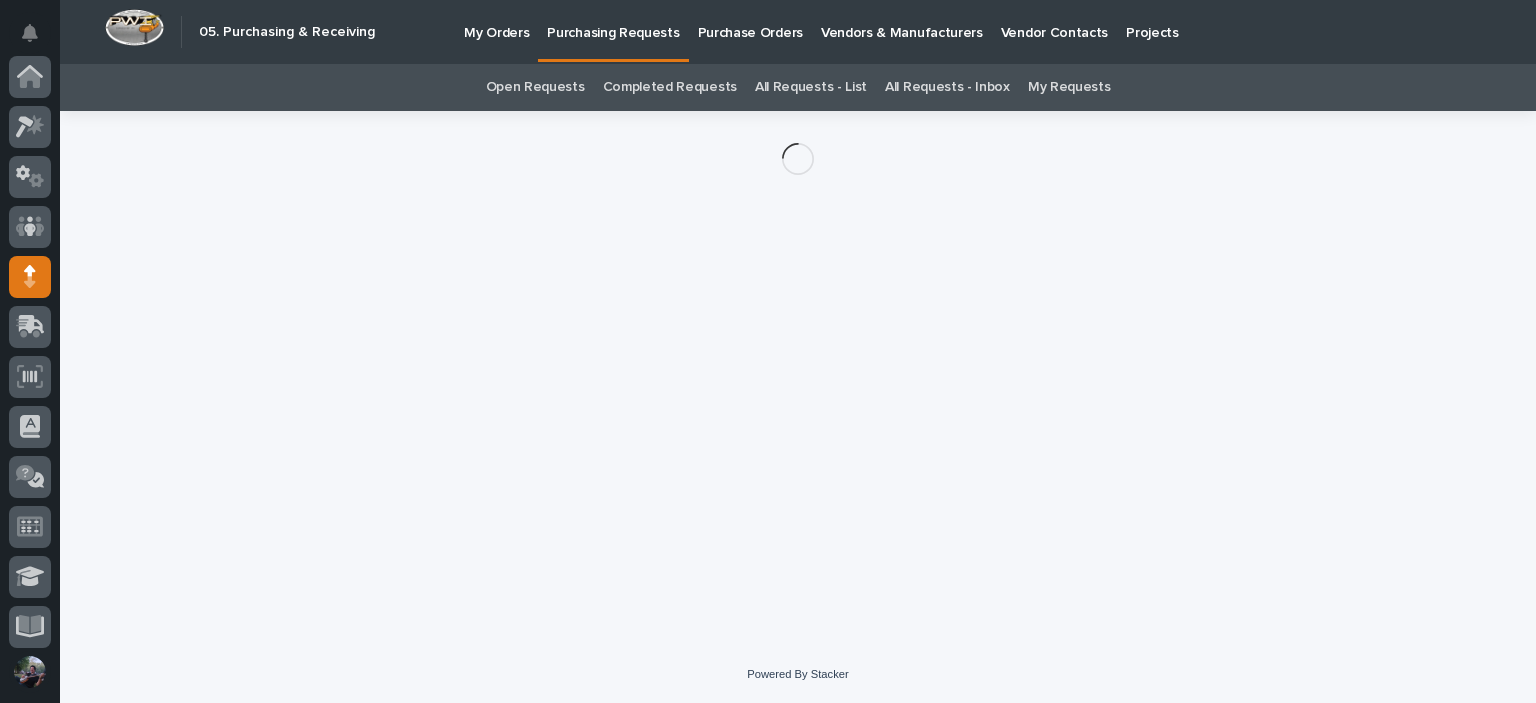 scroll, scrollTop: 200, scrollLeft: 0, axis: vertical 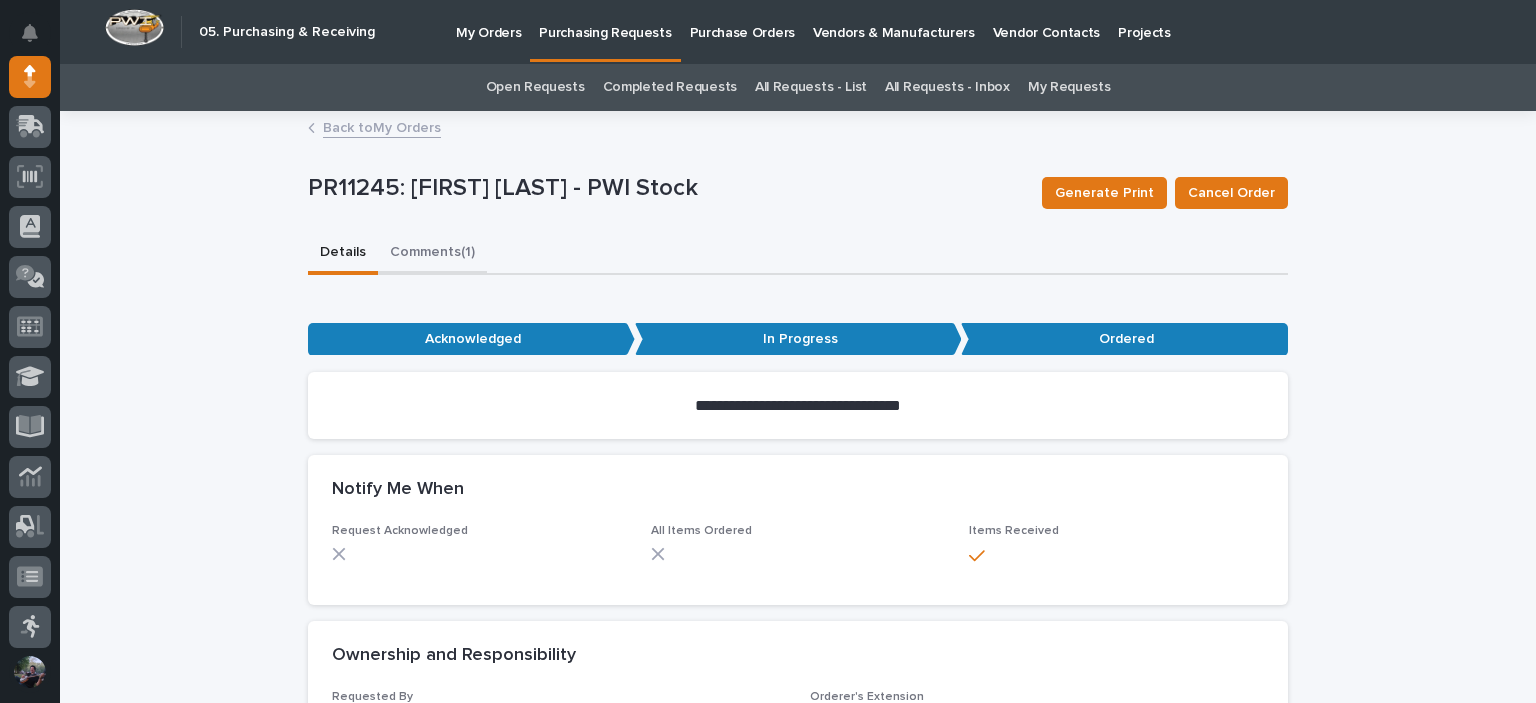 click on "Comments  (1)" at bounding box center (432, 254) 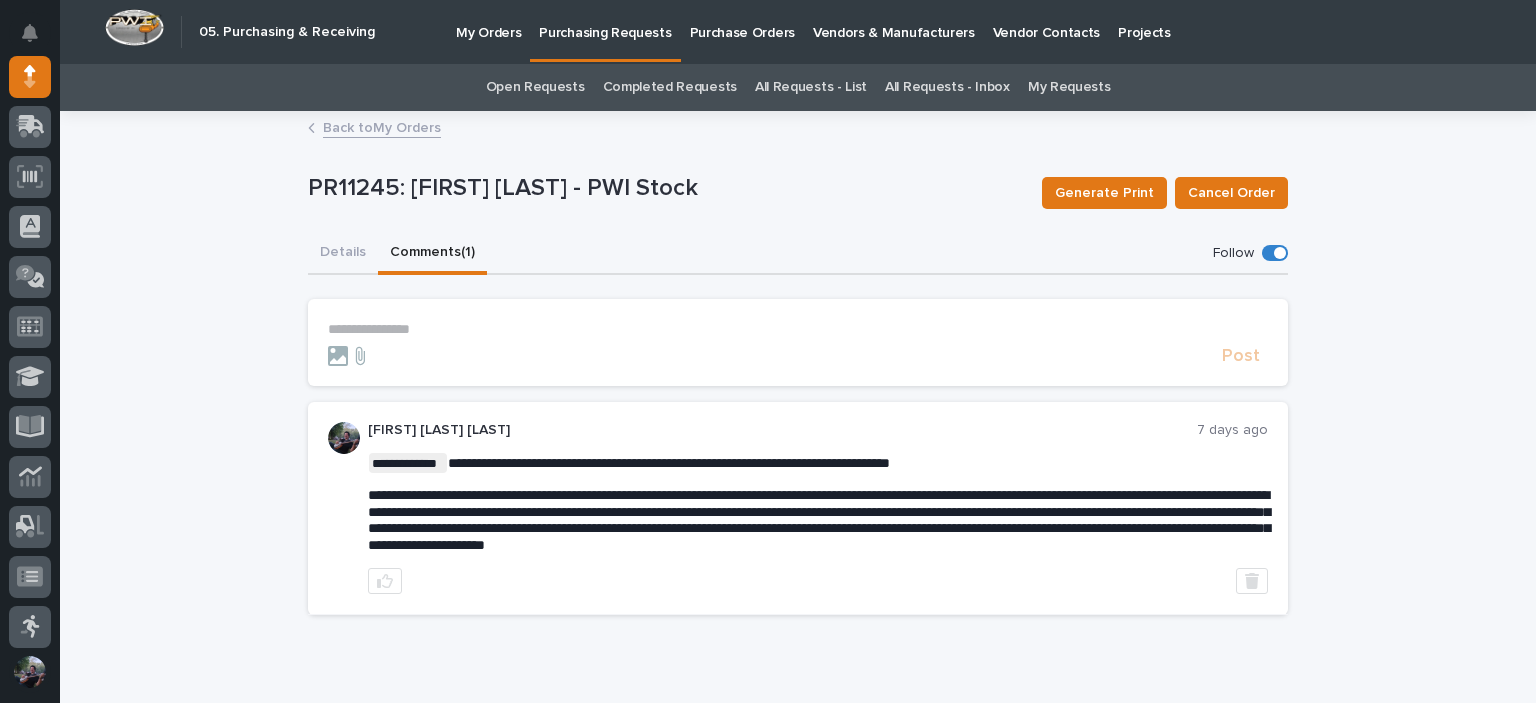 click on "Back to  My Orders" at bounding box center [382, 126] 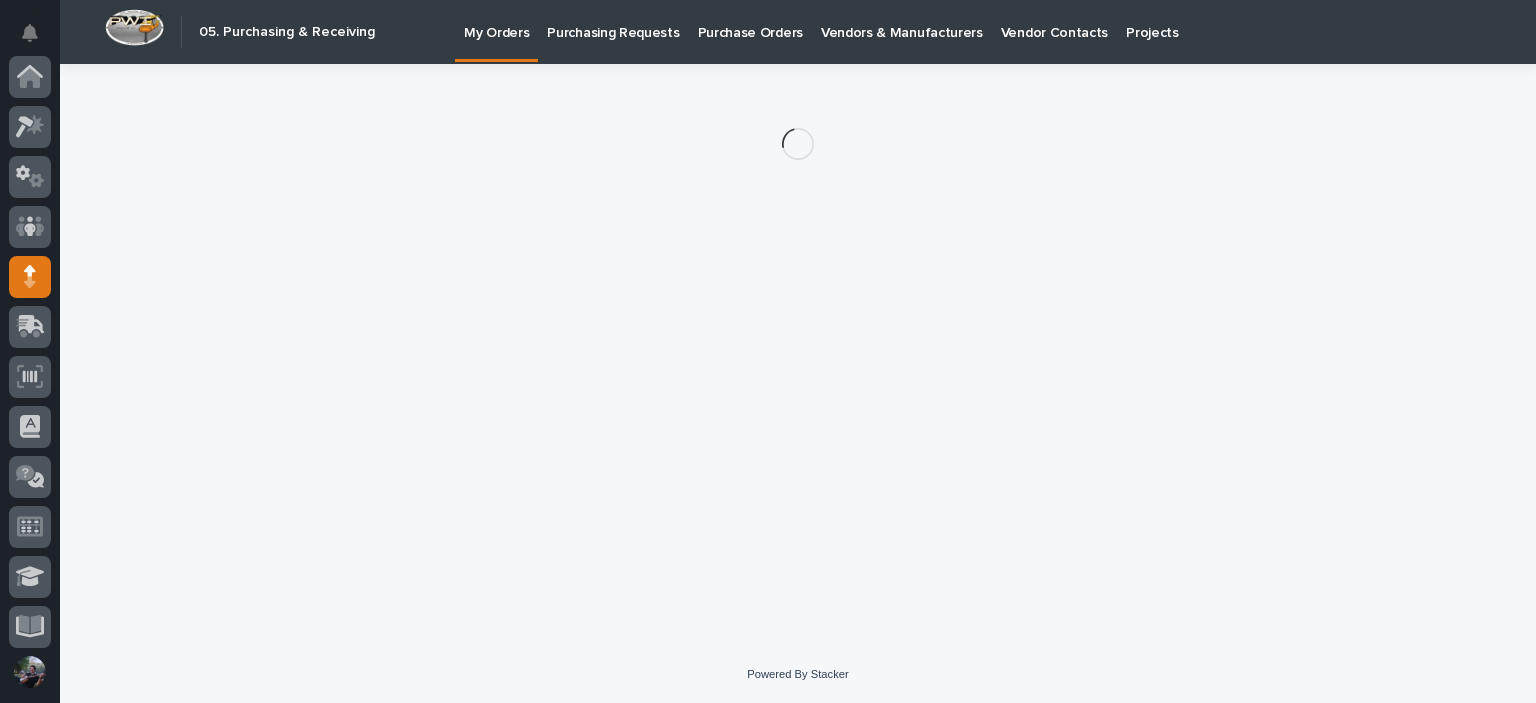 scroll, scrollTop: 200, scrollLeft: 0, axis: vertical 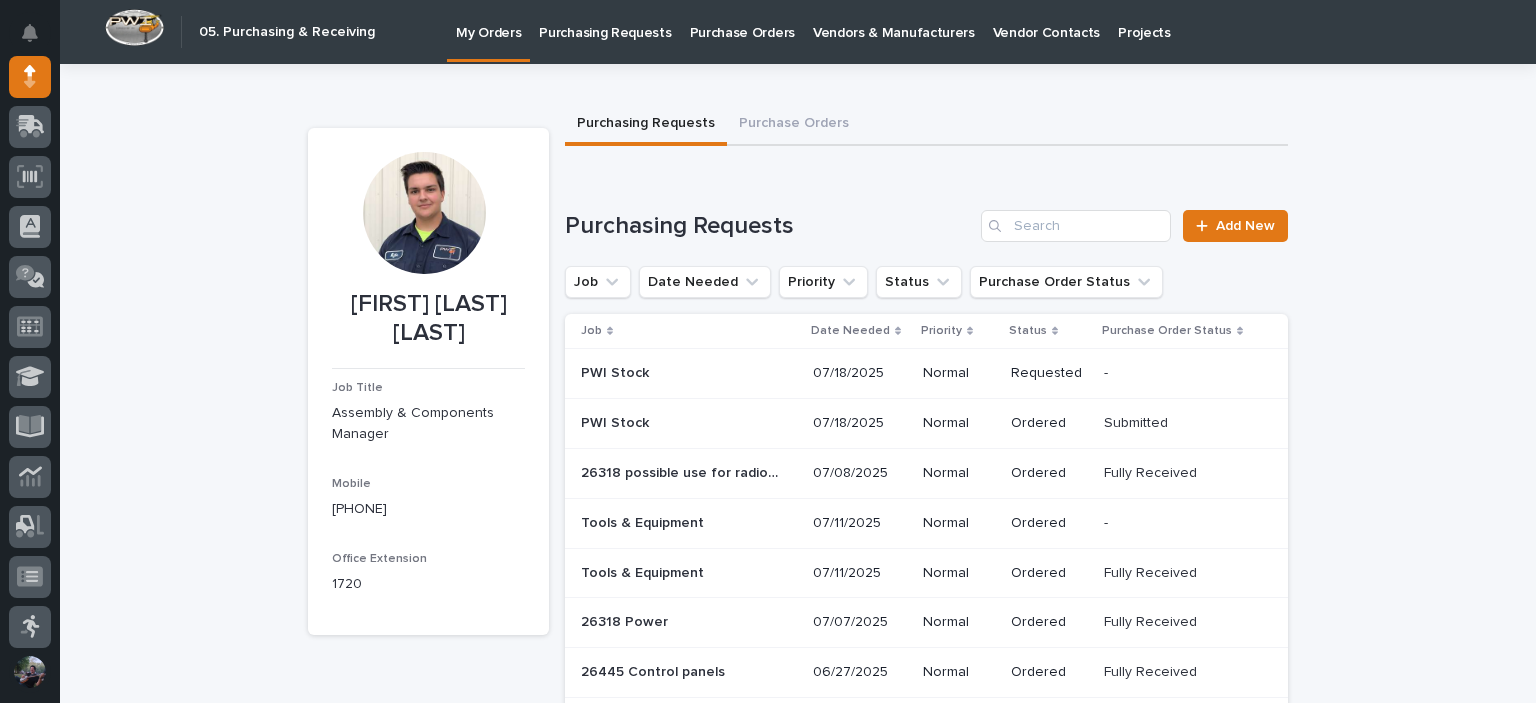 click on "Normal" at bounding box center [959, 373] 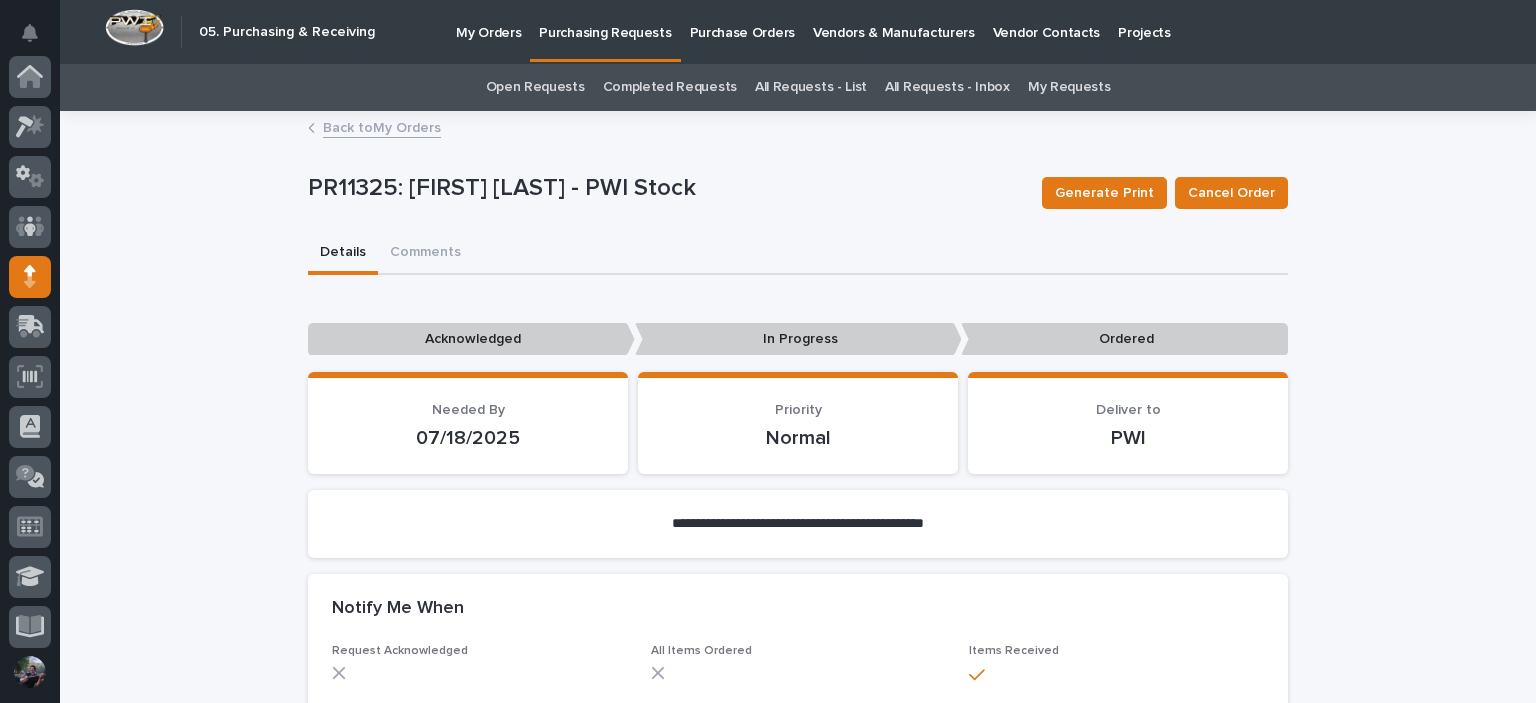 scroll, scrollTop: 200, scrollLeft: 0, axis: vertical 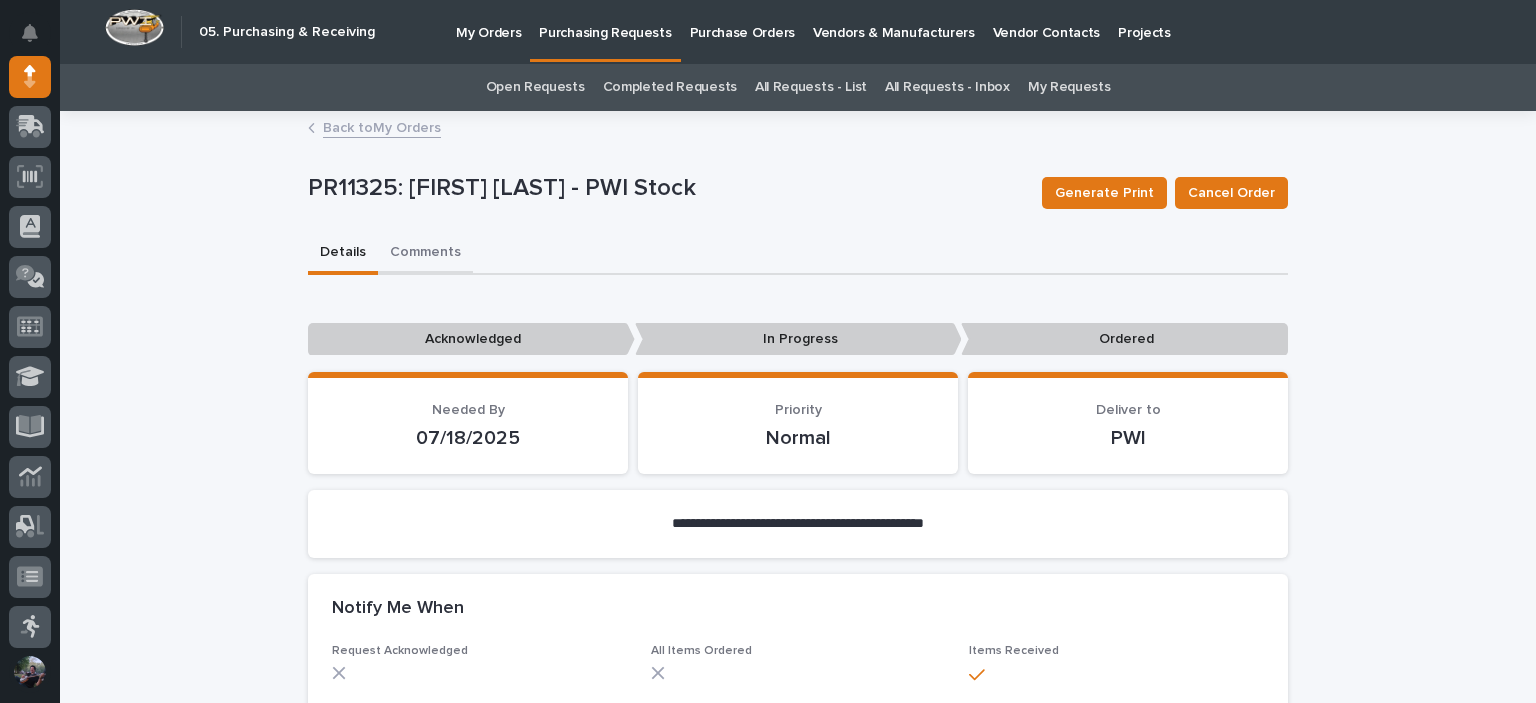 click on "Comments" at bounding box center (425, 254) 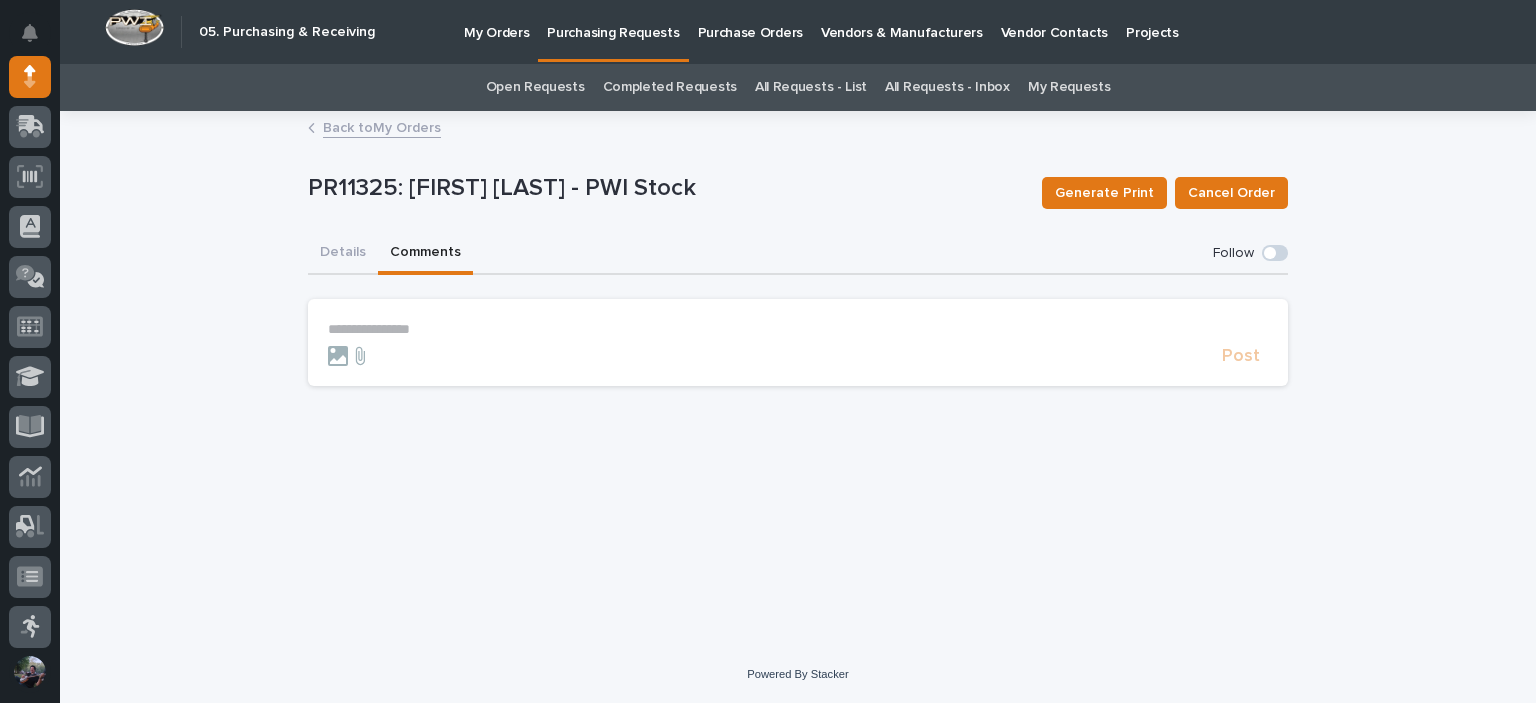 click on "**********" at bounding box center (798, 329) 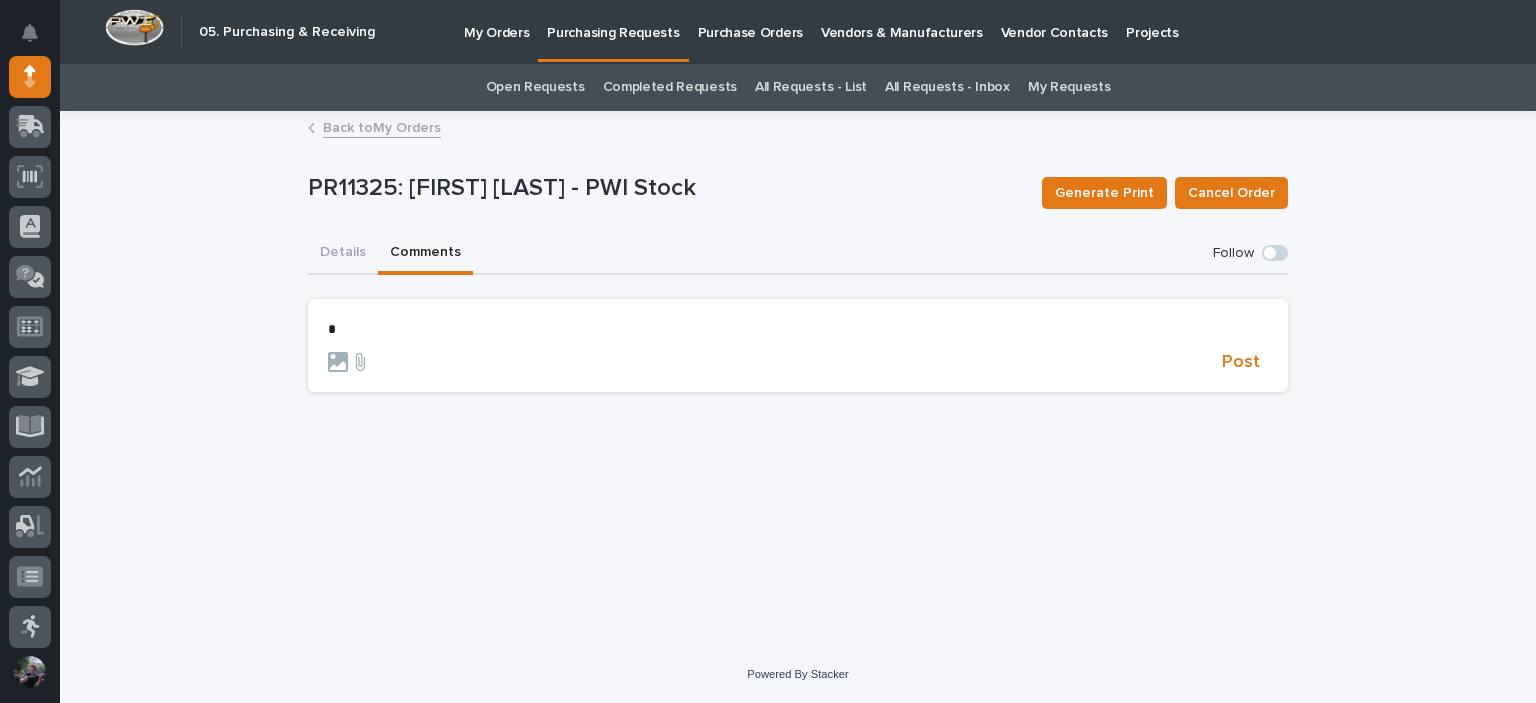 type 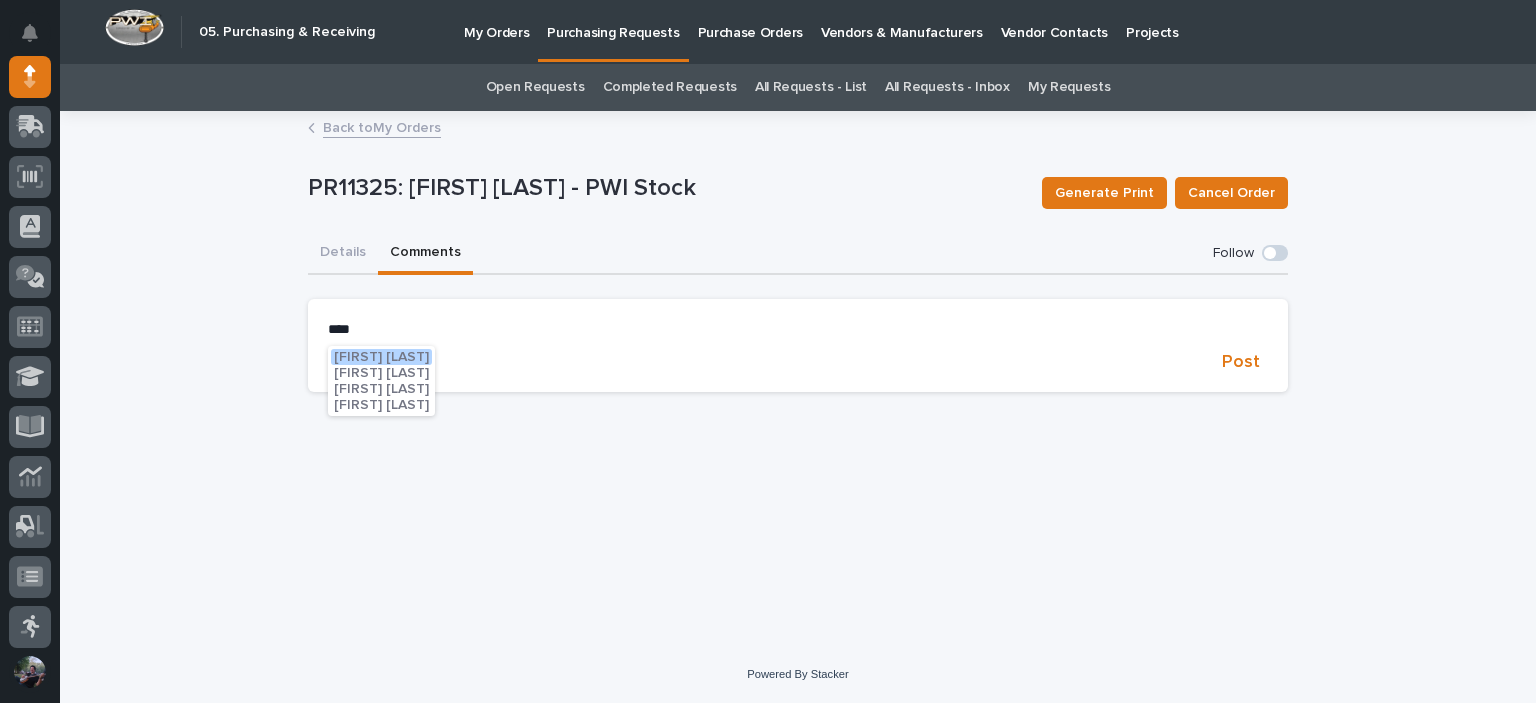 click on "Charlie Hiester Arlyn Miller Charlie Louthain Carlos Velasquez" at bounding box center [381, 381] 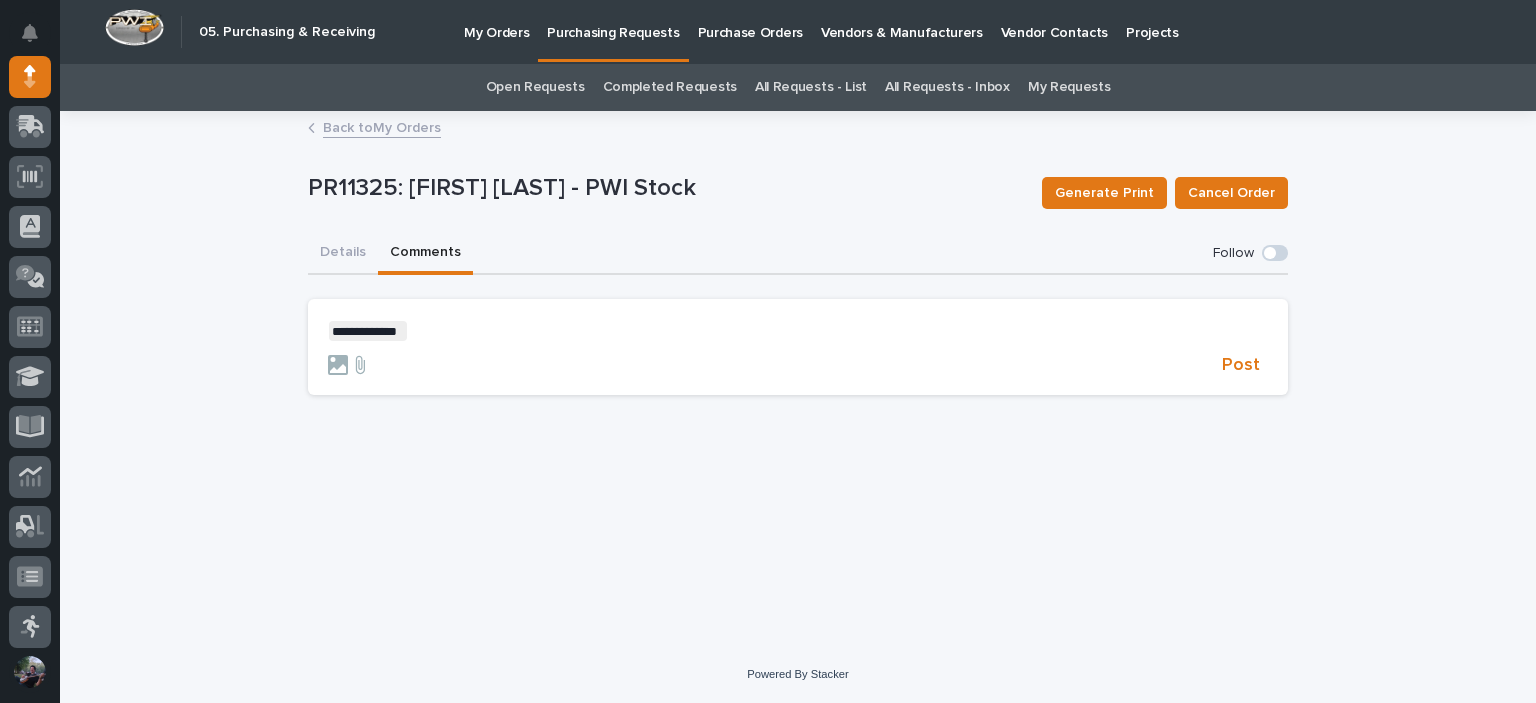 click on "**********" at bounding box center (798, 331) 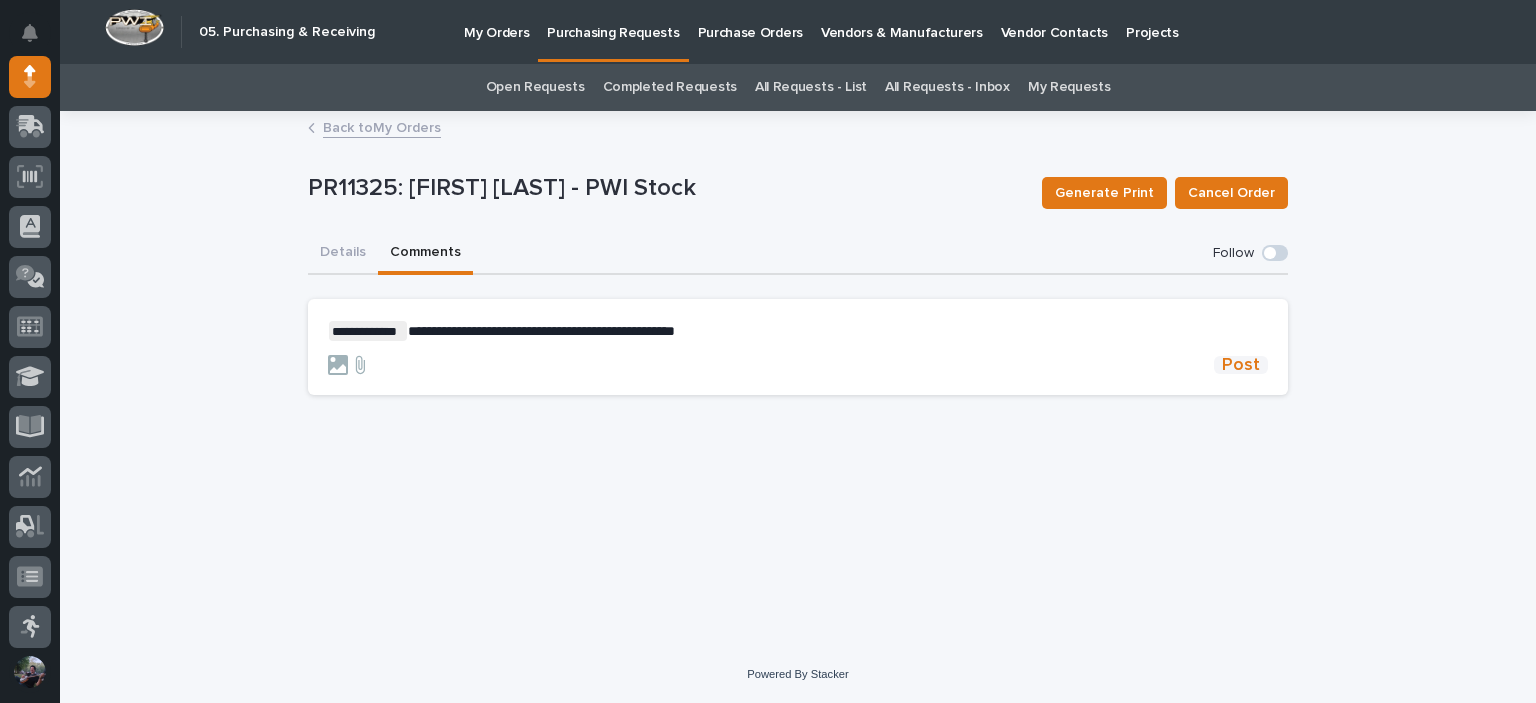 click on "Post" at bounding box center (1241, 365) 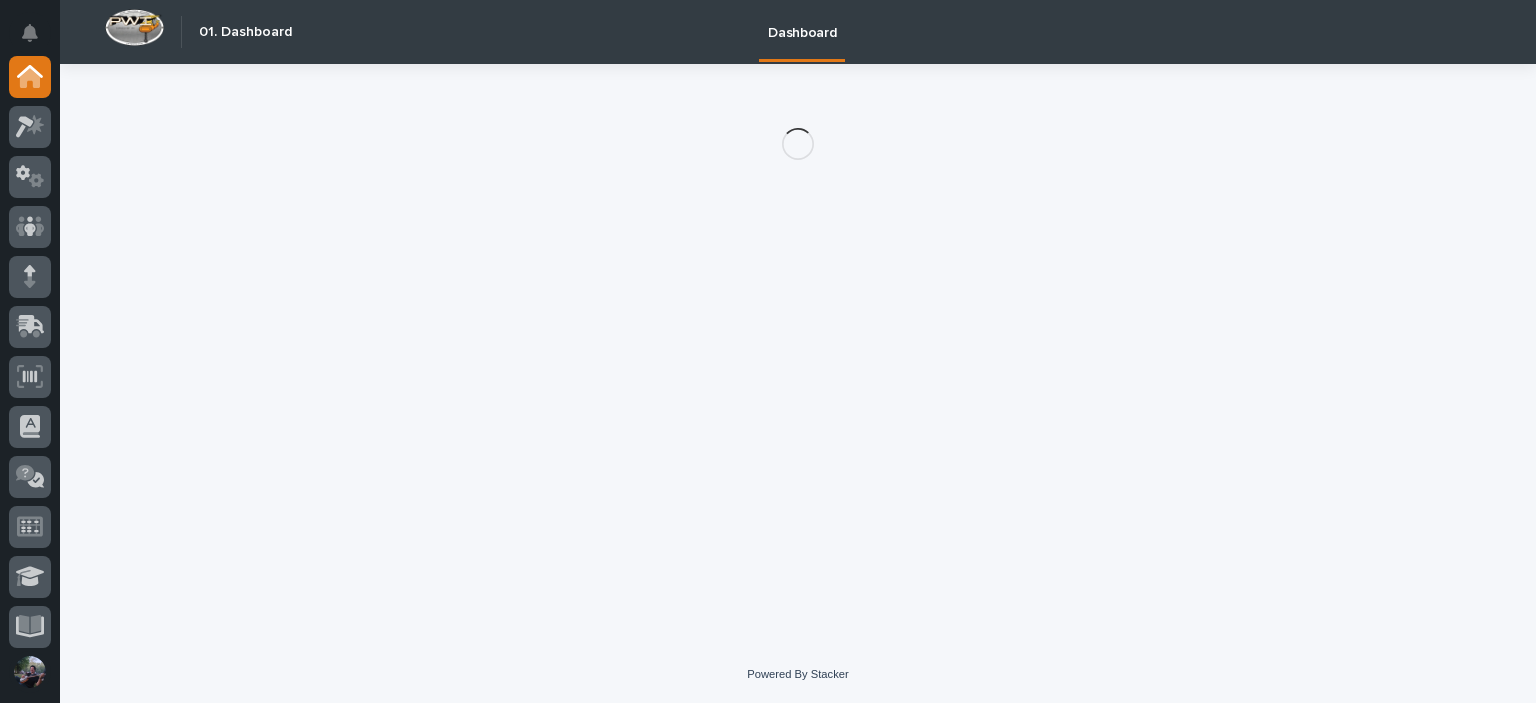 scroll, scrollTop: 0, scrollLeft: 0, axis: both 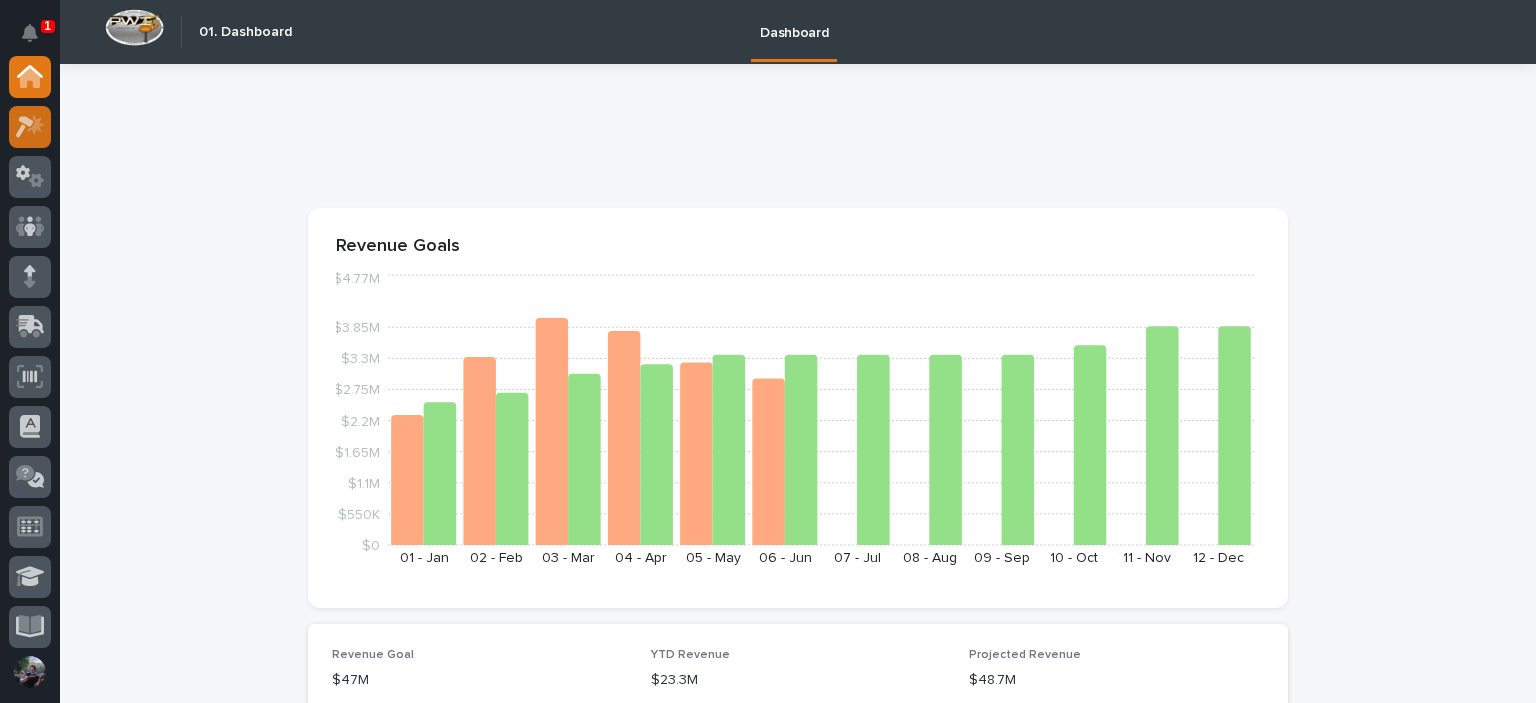 click 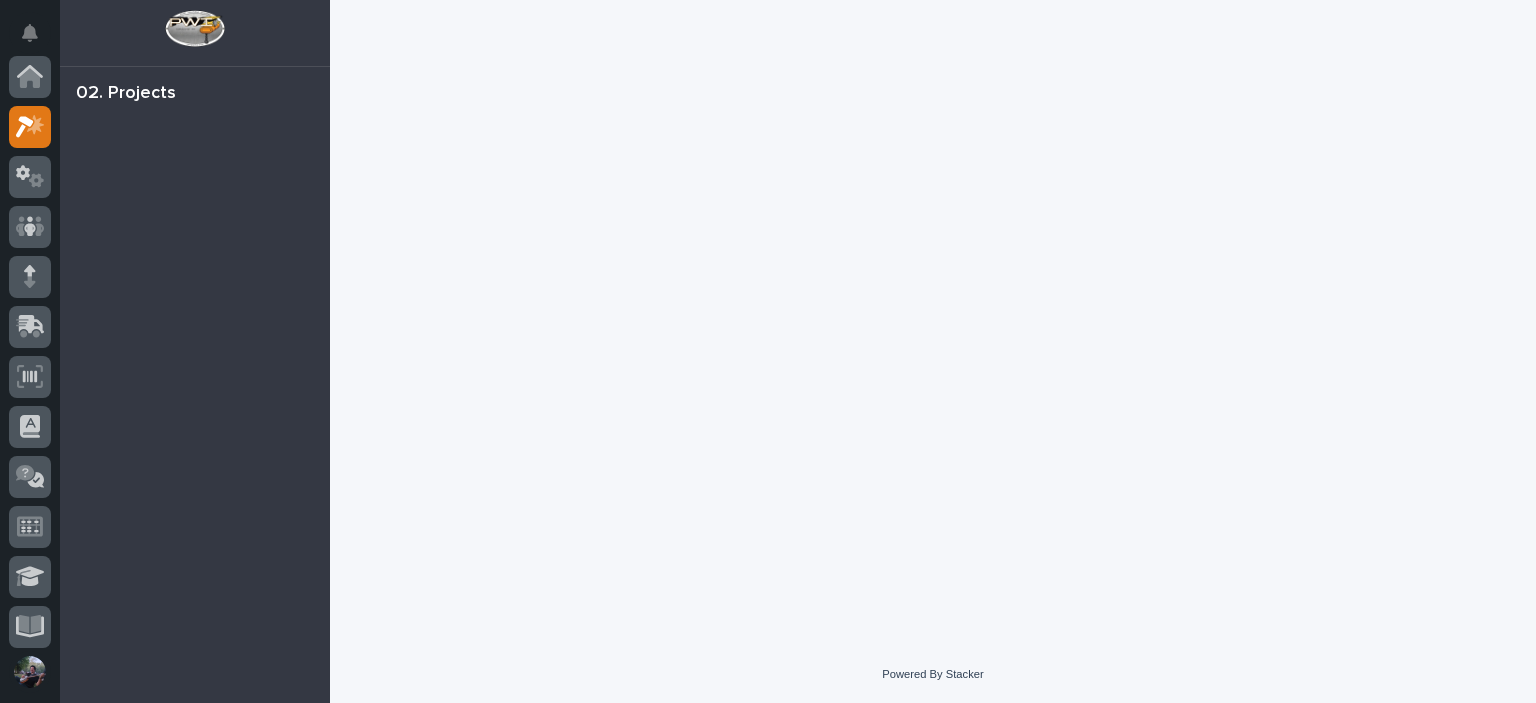 scroll, scrollTop: 50, scrollLeft: 0, axis: vertical 